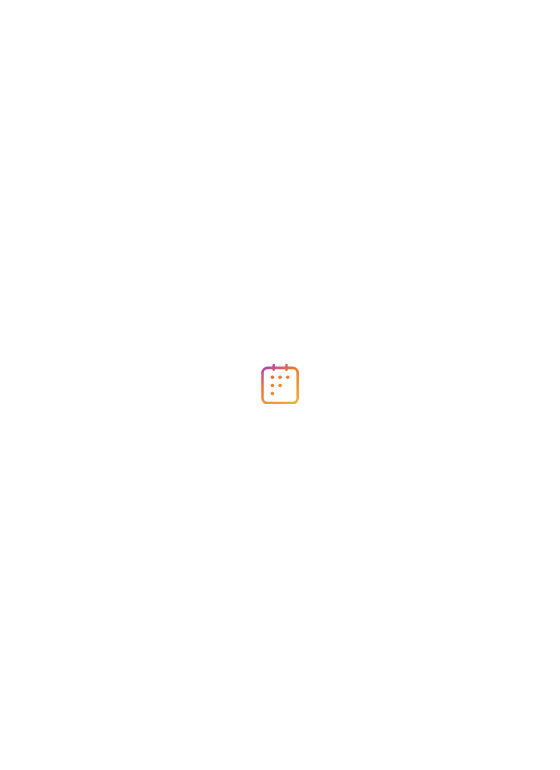 scroll, scrollTop: 0, scrollLeft: 0, axis: both 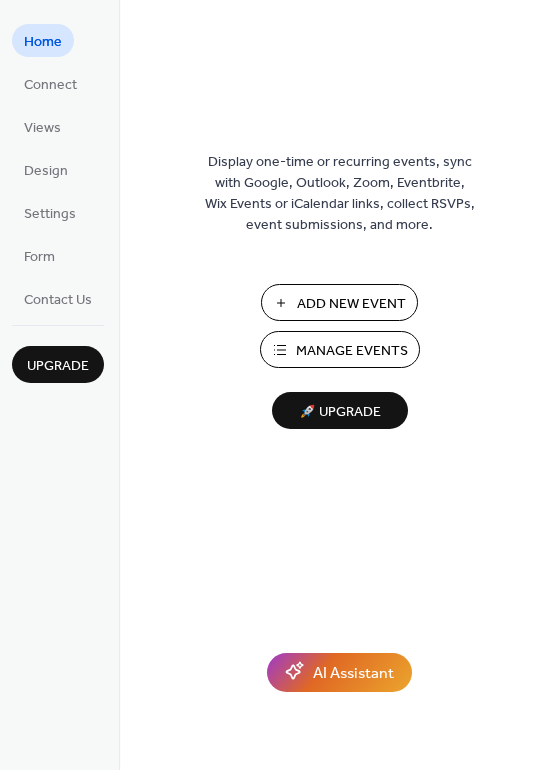 click on "Add New Event" at bounding box center [351, 304] 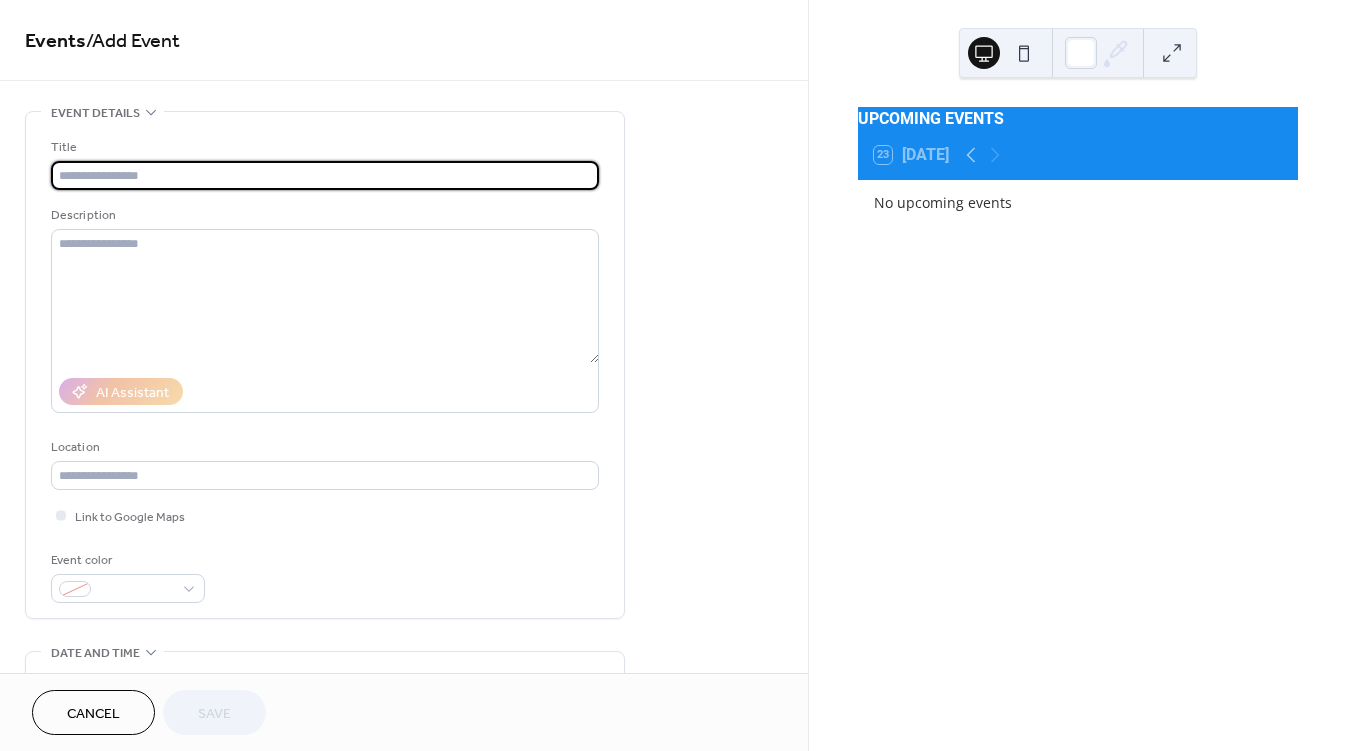 scroll, scrollTop: 0, scrollLeft: 0, axis: both 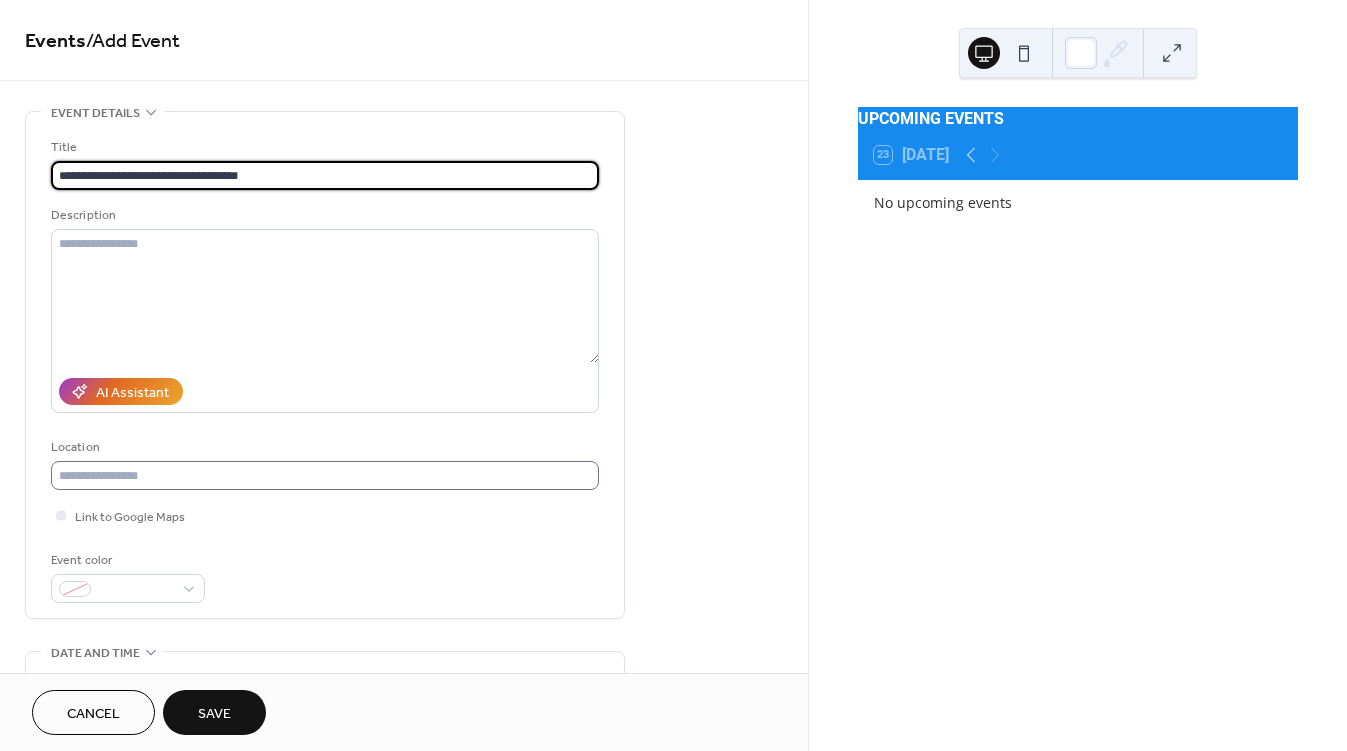 type on "**********" 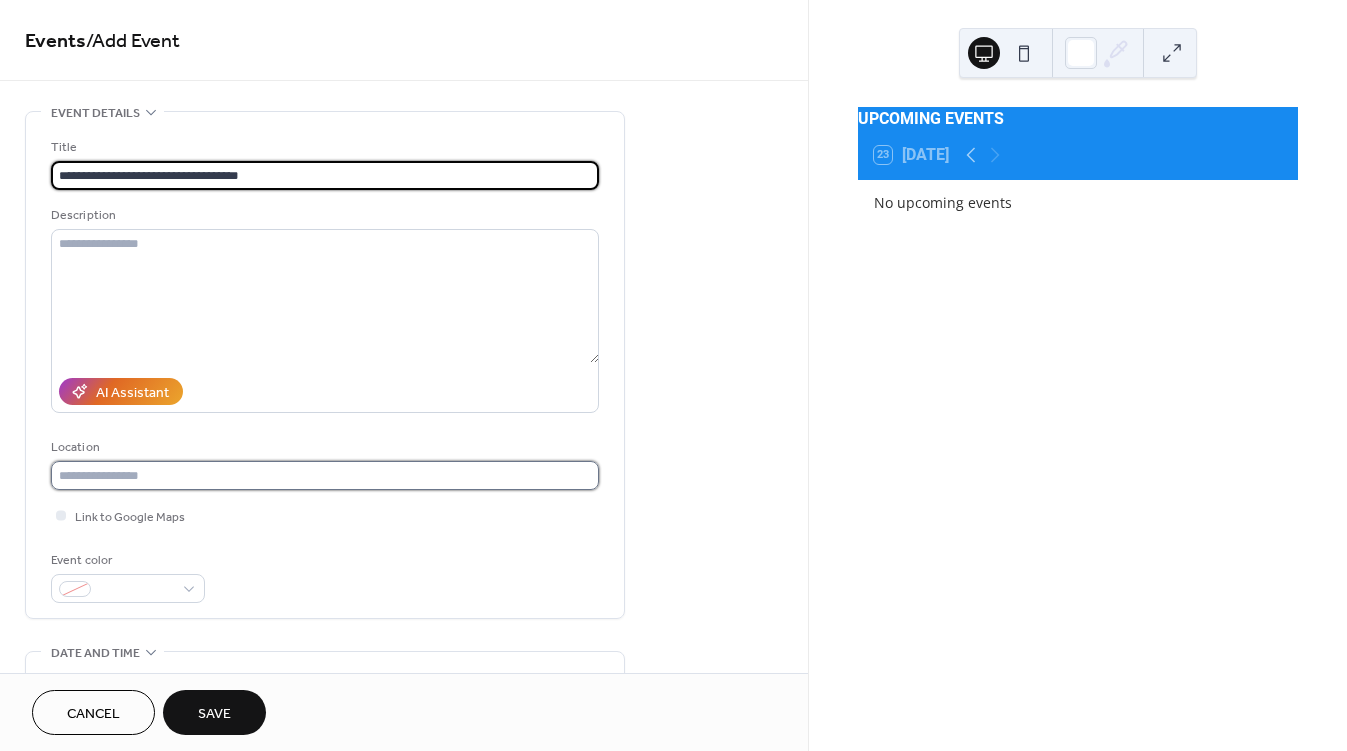 click at bounding box center [325, 475] 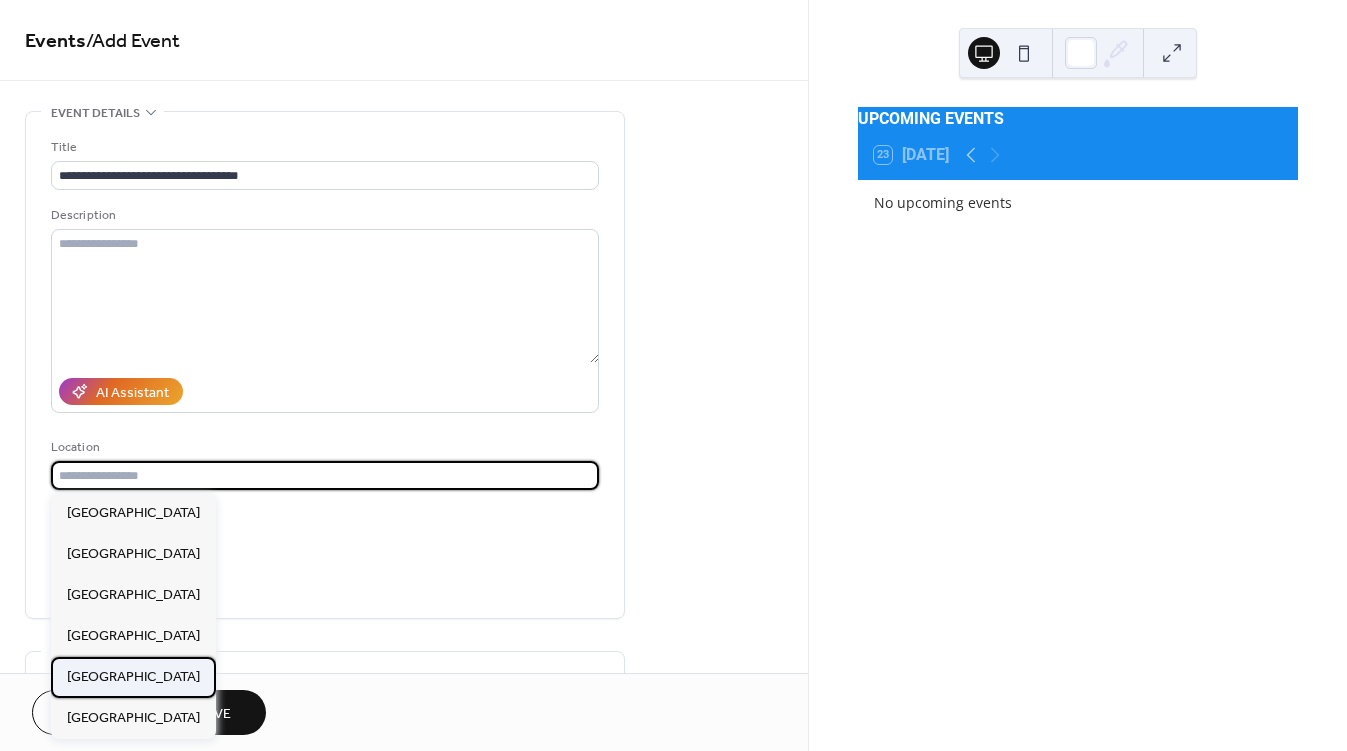 click on "[GEOGRAPHIC_DATA]" at bounding box center [133, 677] 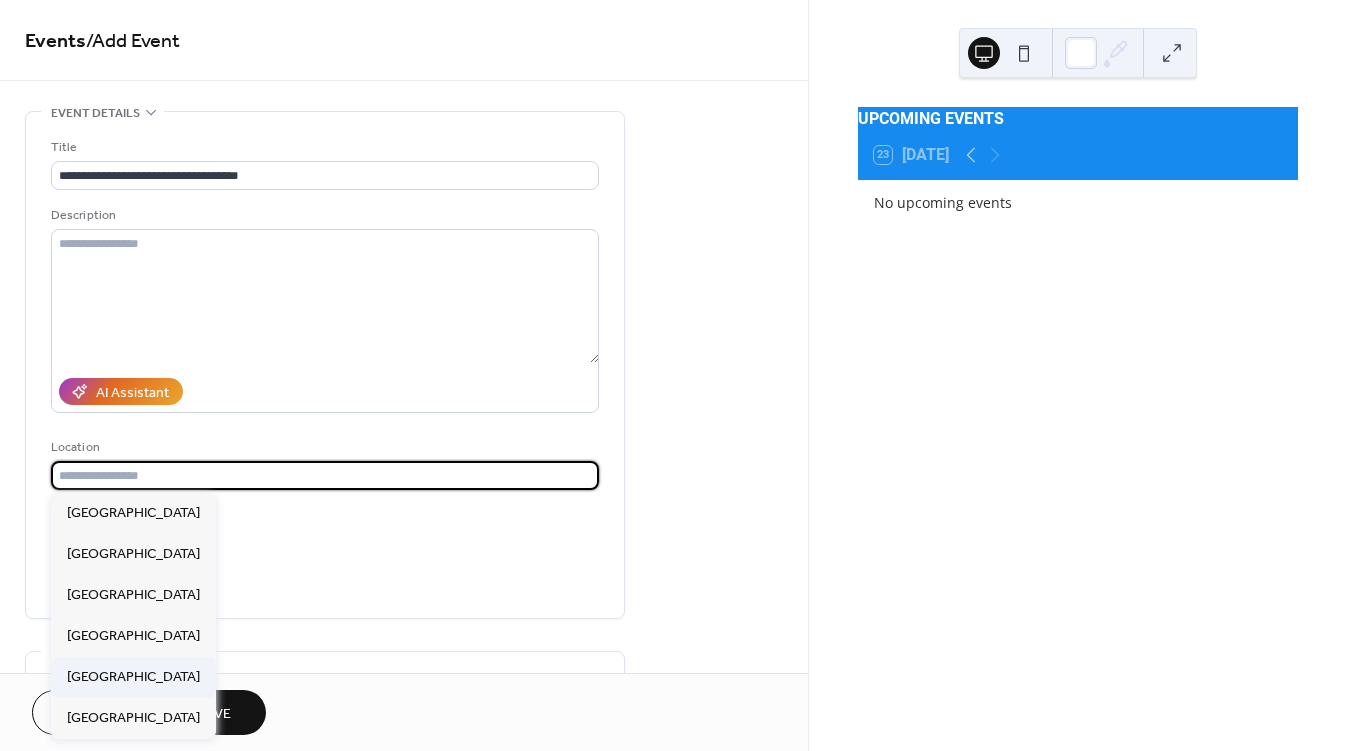 type on "**********" 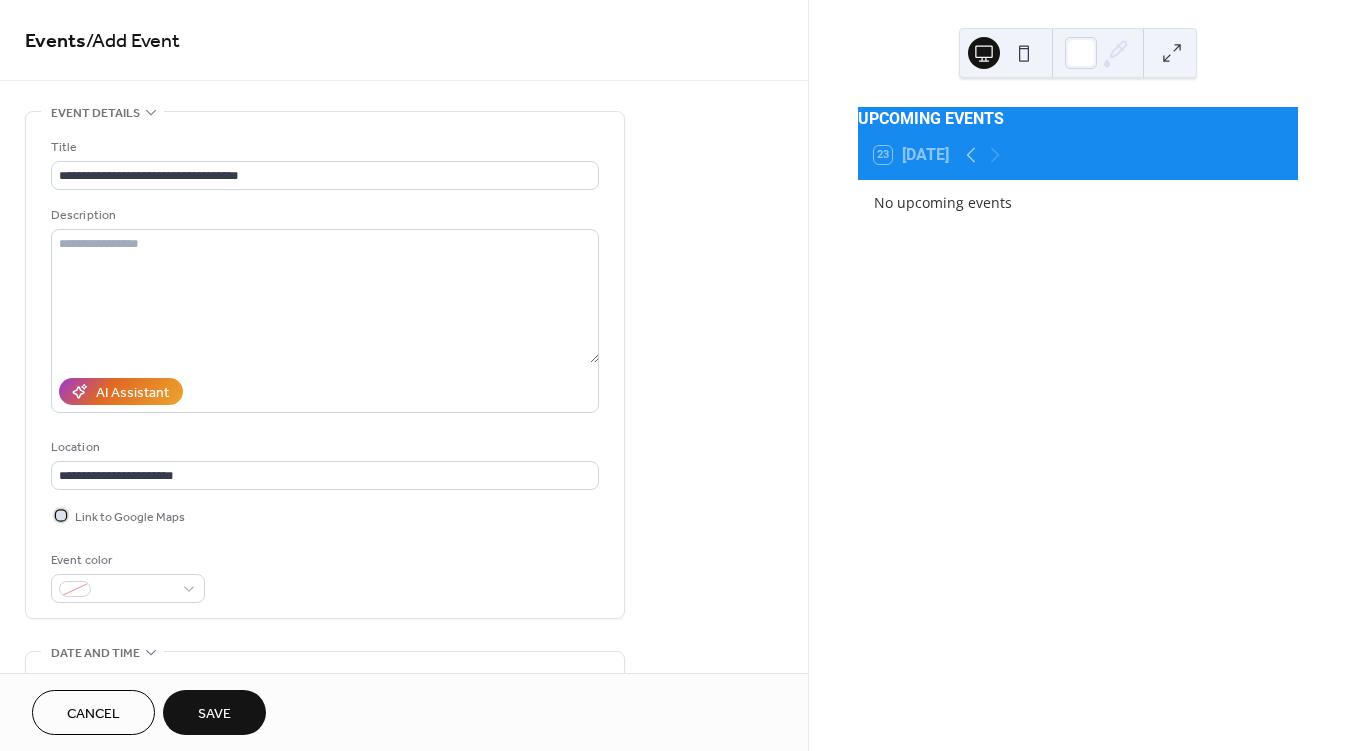 click at bounding box center (61, 515) 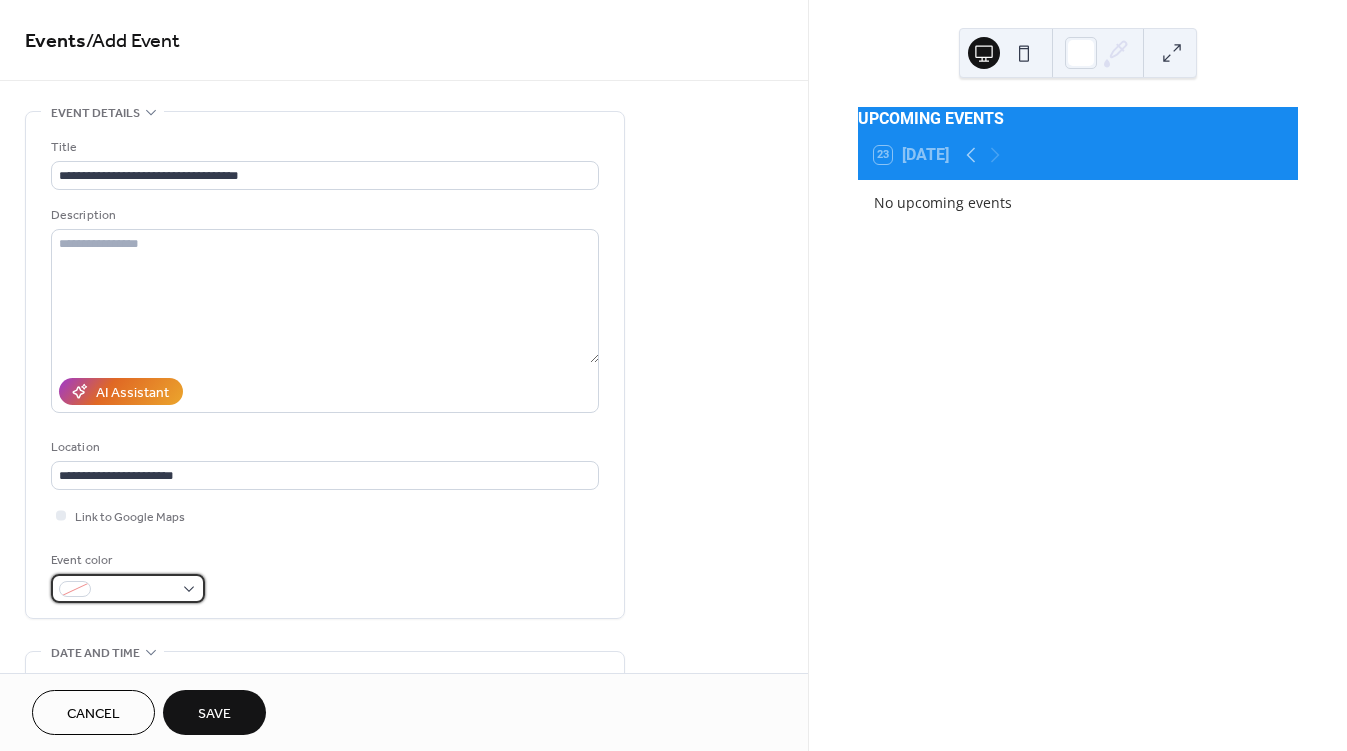 click at bounding box center (128, 588) 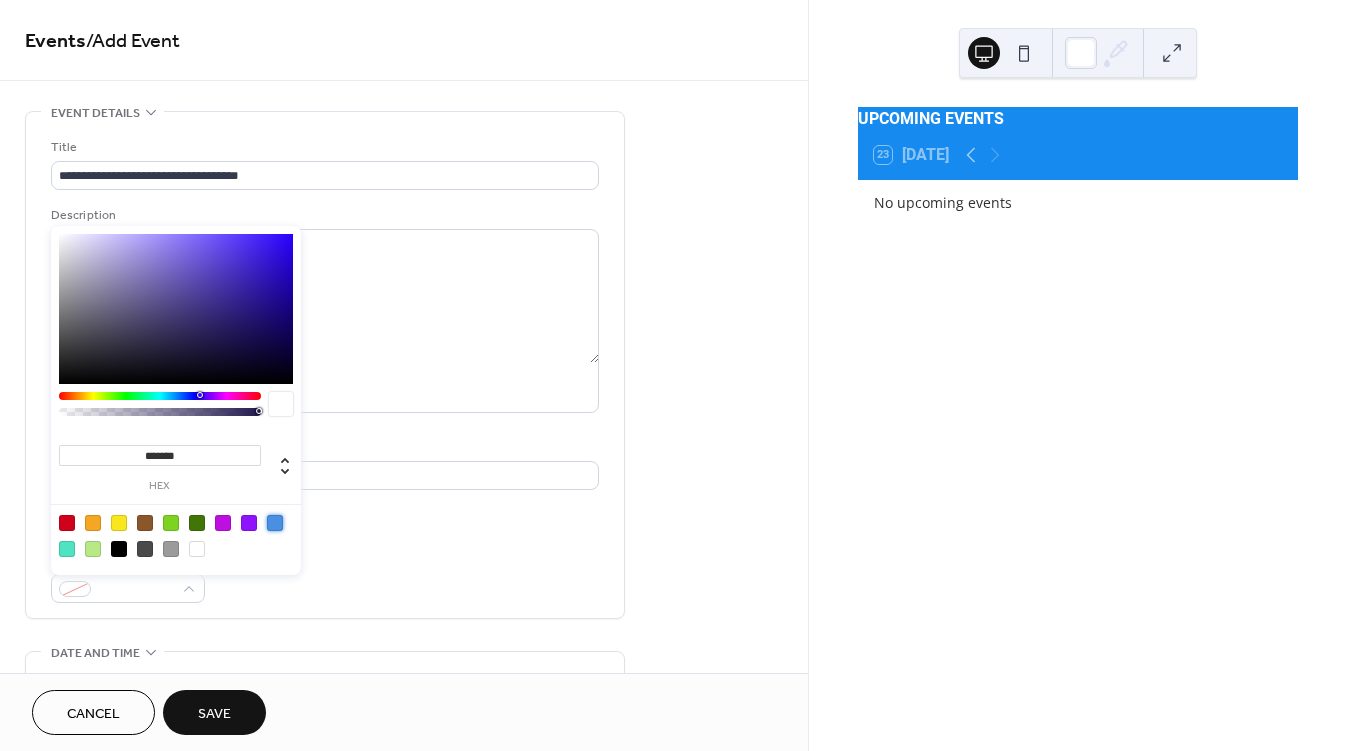 click at bounding box center [275, 523] 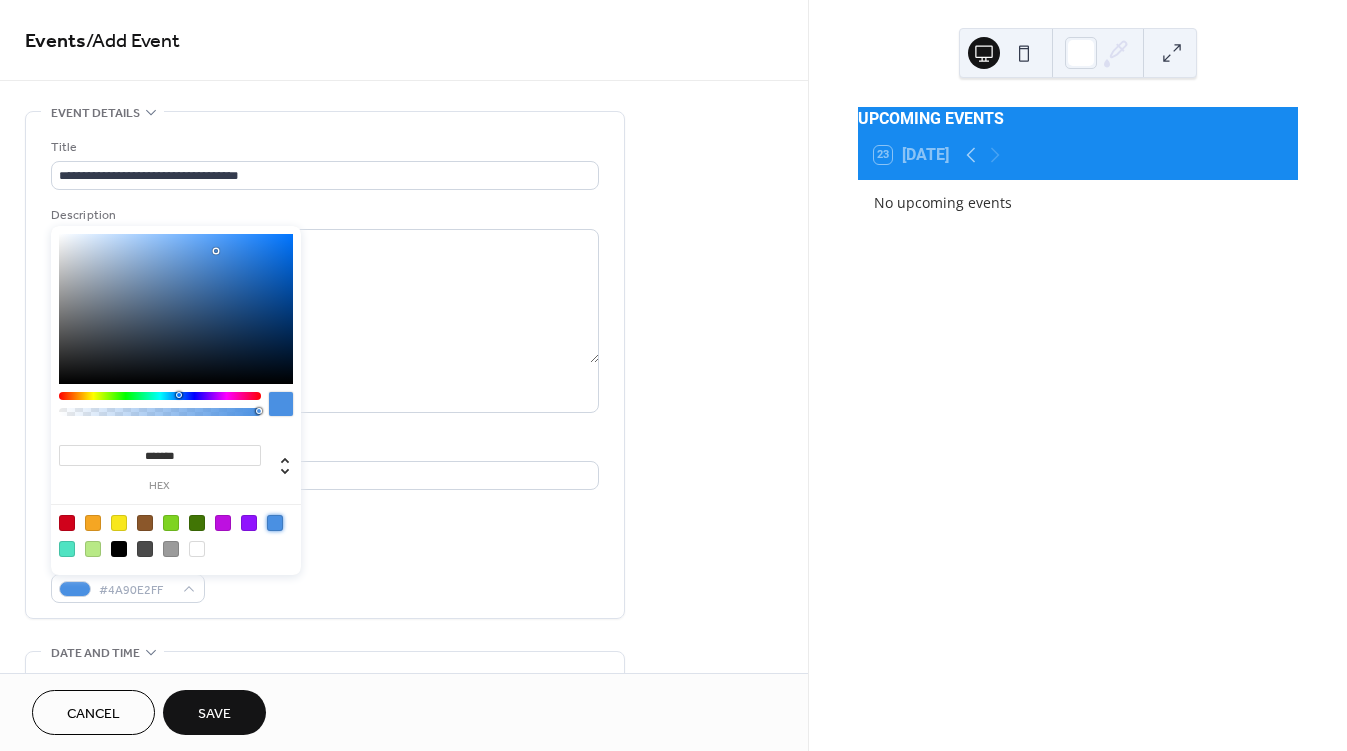click 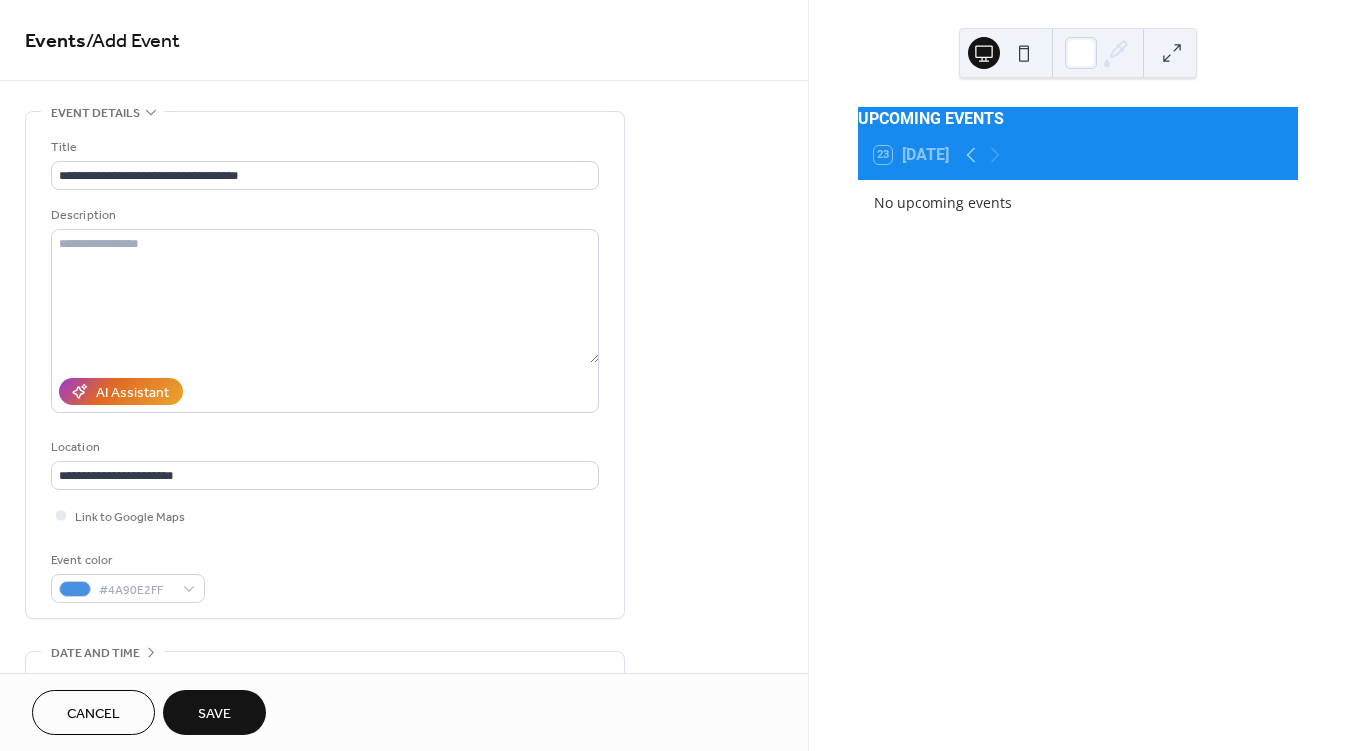 drag, startPoint x: 808, startPoint y: 389, endPoint x: 791, endPoint y: 537, distance: 148.97314 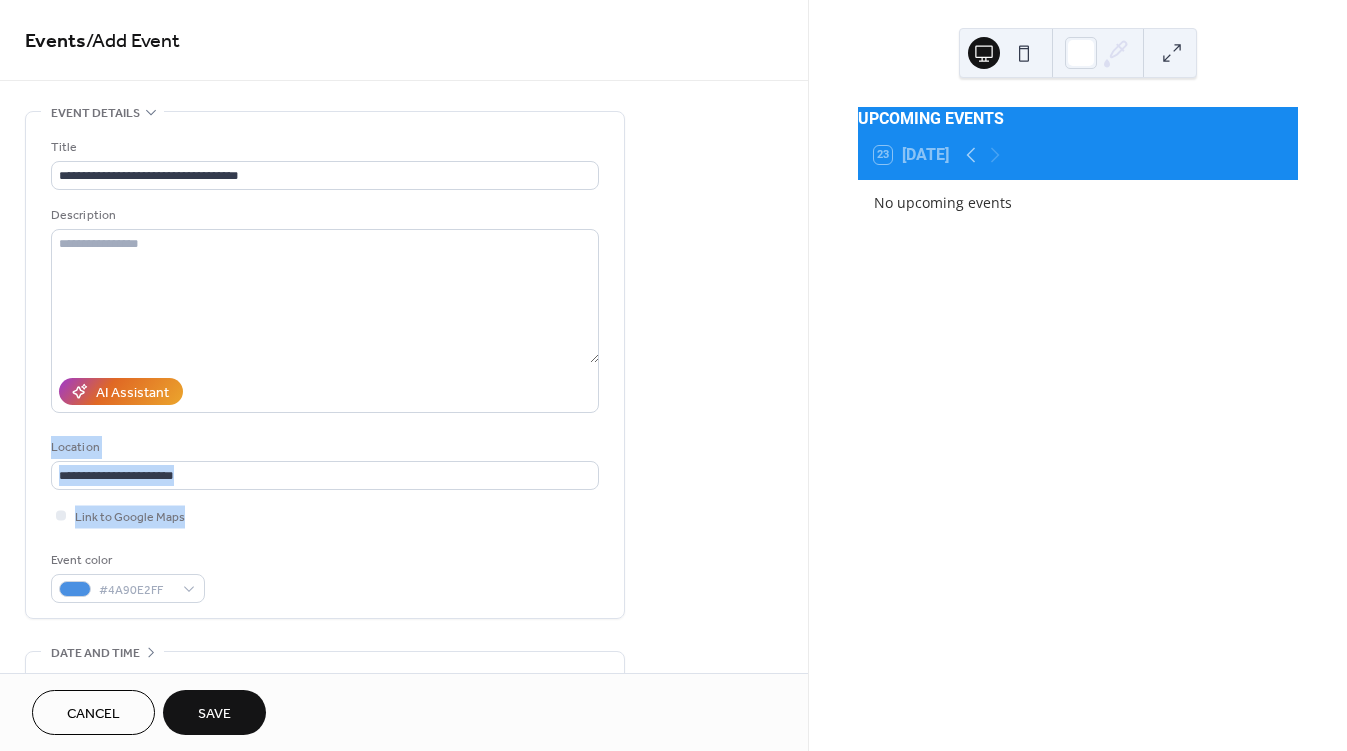 drag, startPoint x: 801, startPoint y: 363, endPoint x: 802, endPoint y: 517, distance: 154.00325 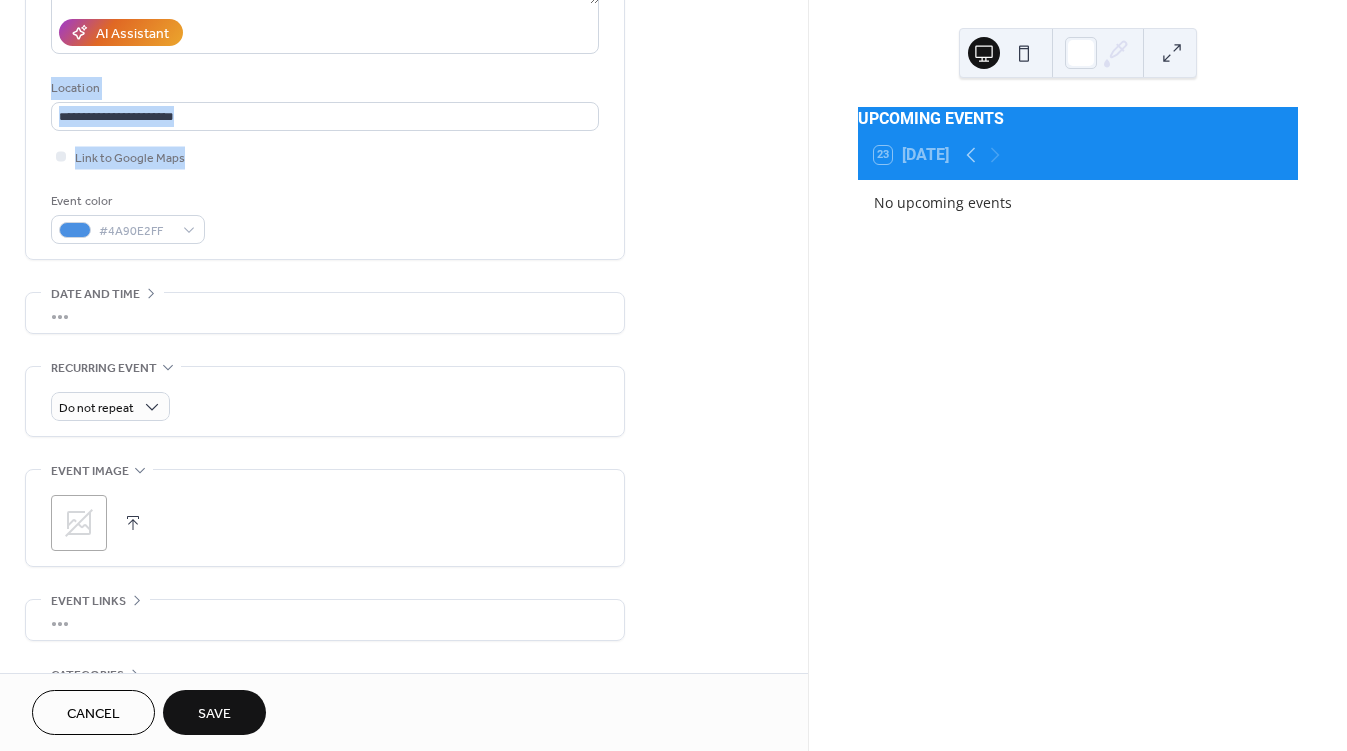 scroll, scrollTop: 375, scrollLeft: 0, axis: vertical 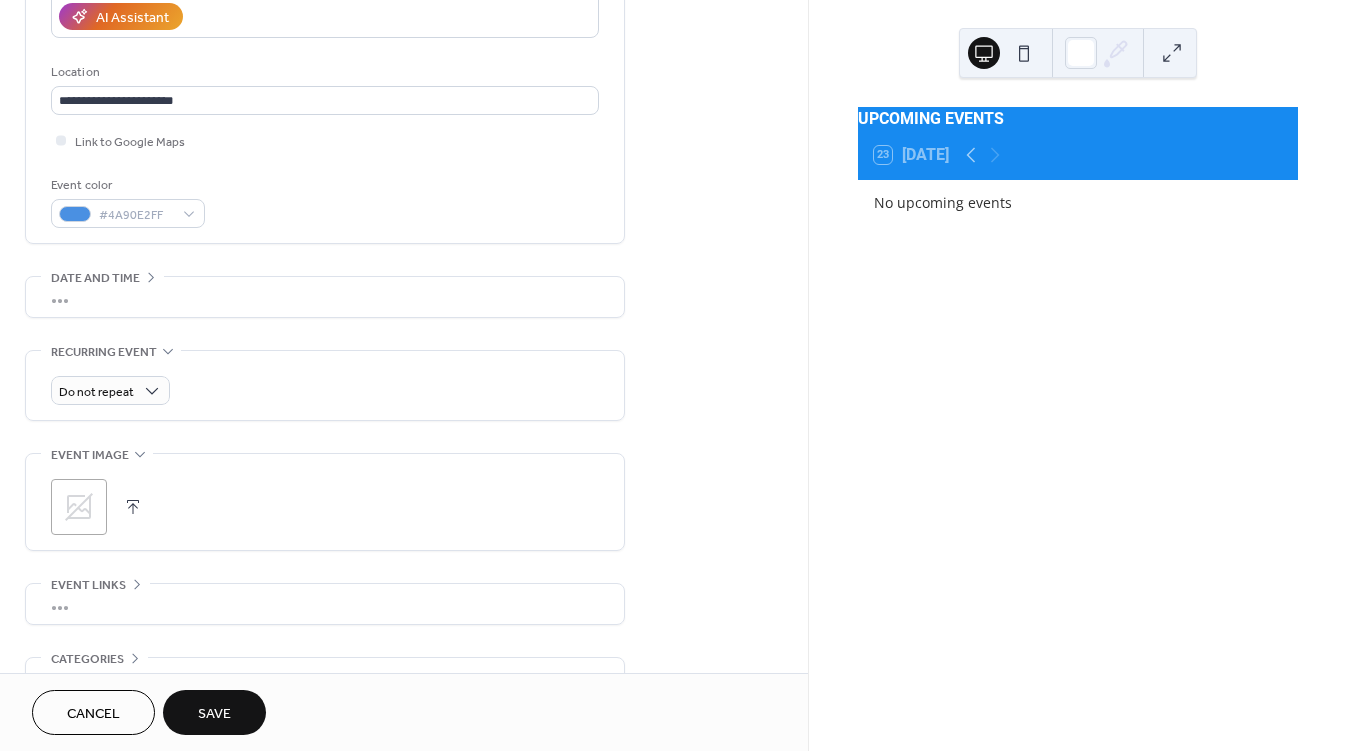 click on "•••" at bounding box center [325, 297] 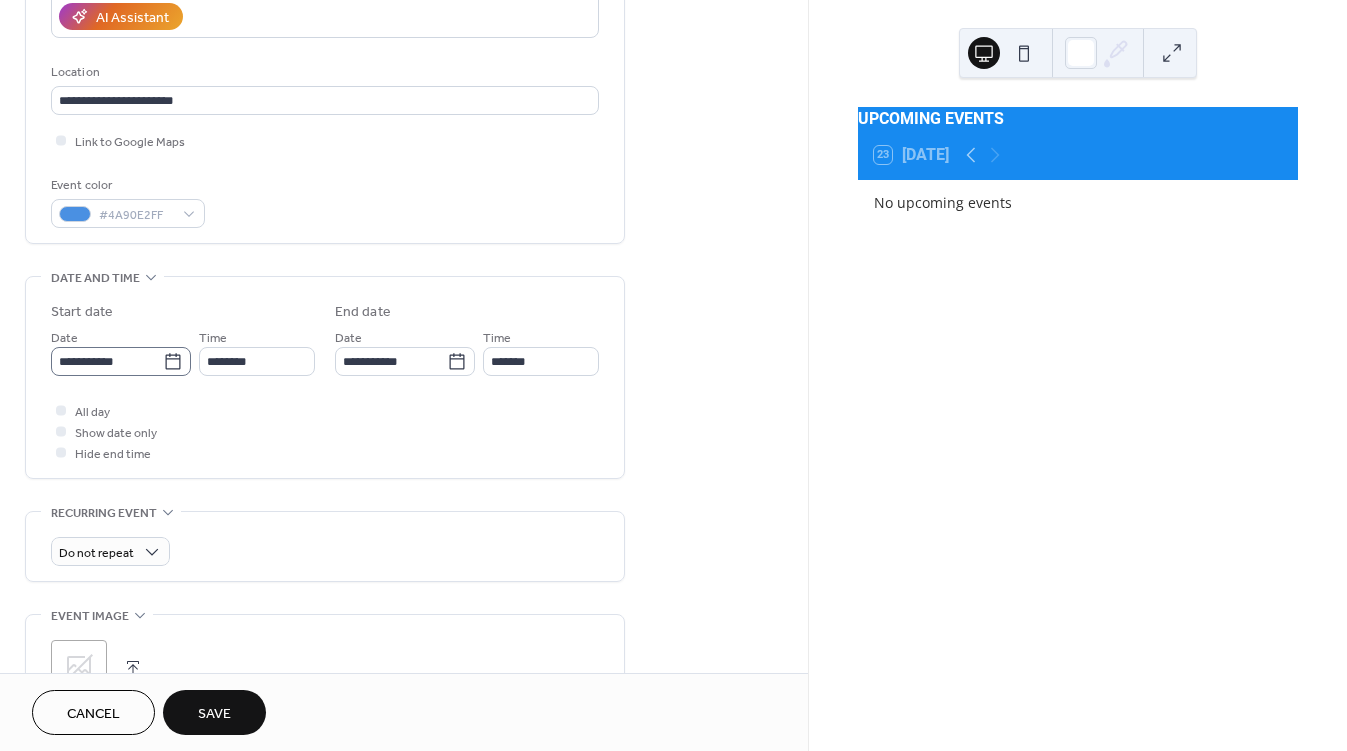 click 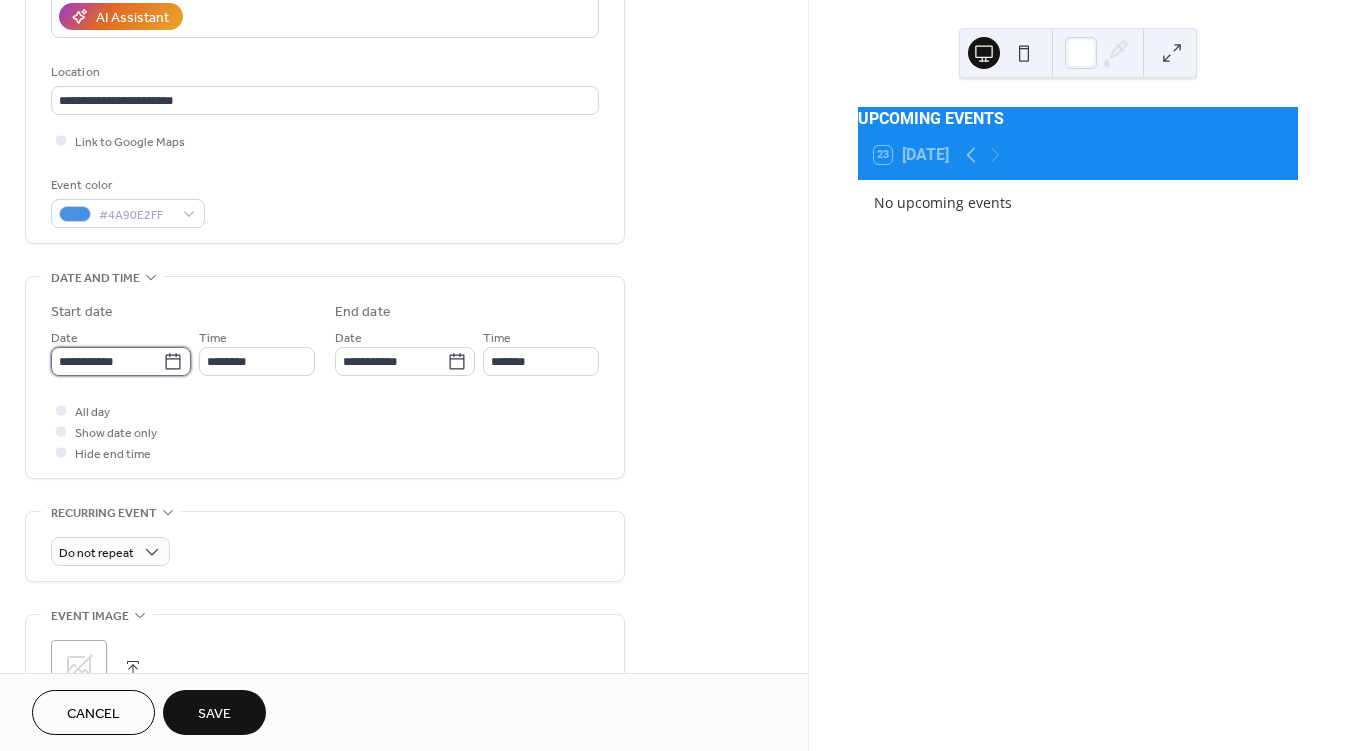 click on "**********" at bounding box center (107, 361) 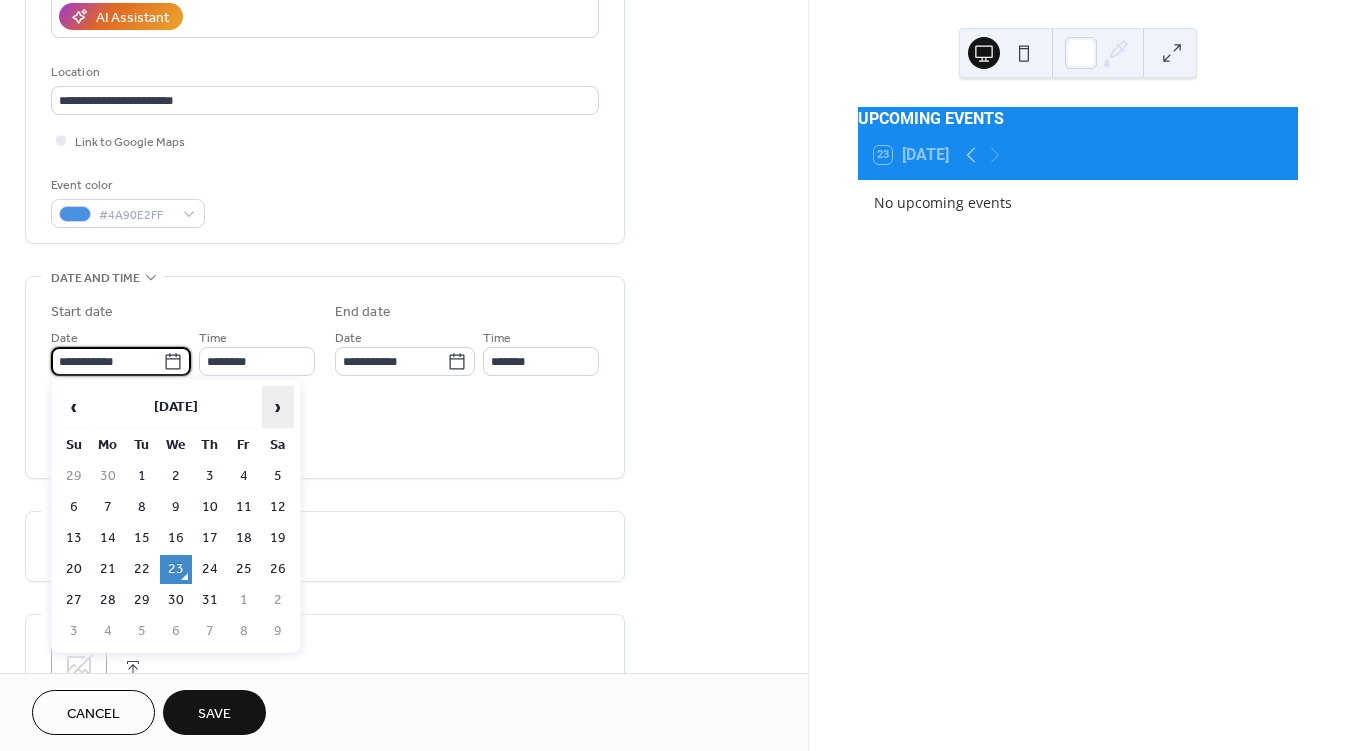 click on "›" at bounding box center [278, 407] 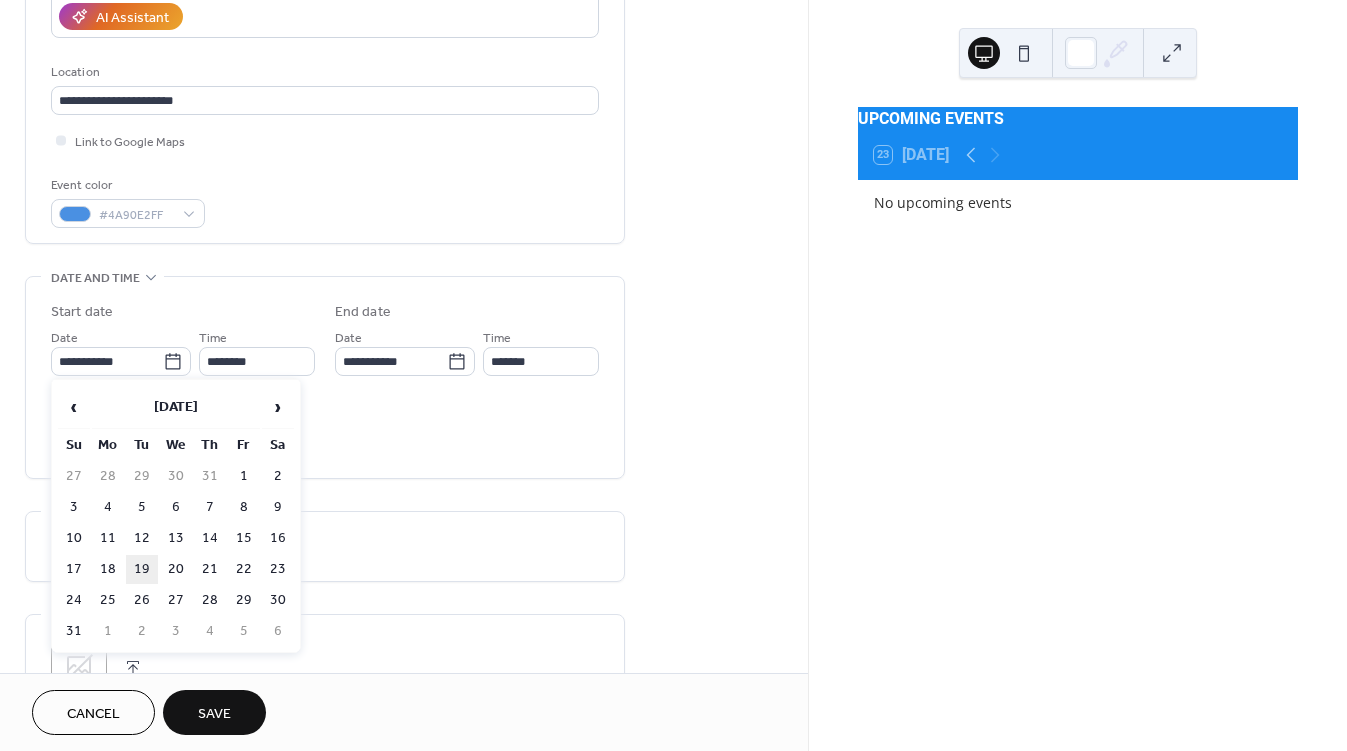 click on "19" at bounding box center (142, 569) 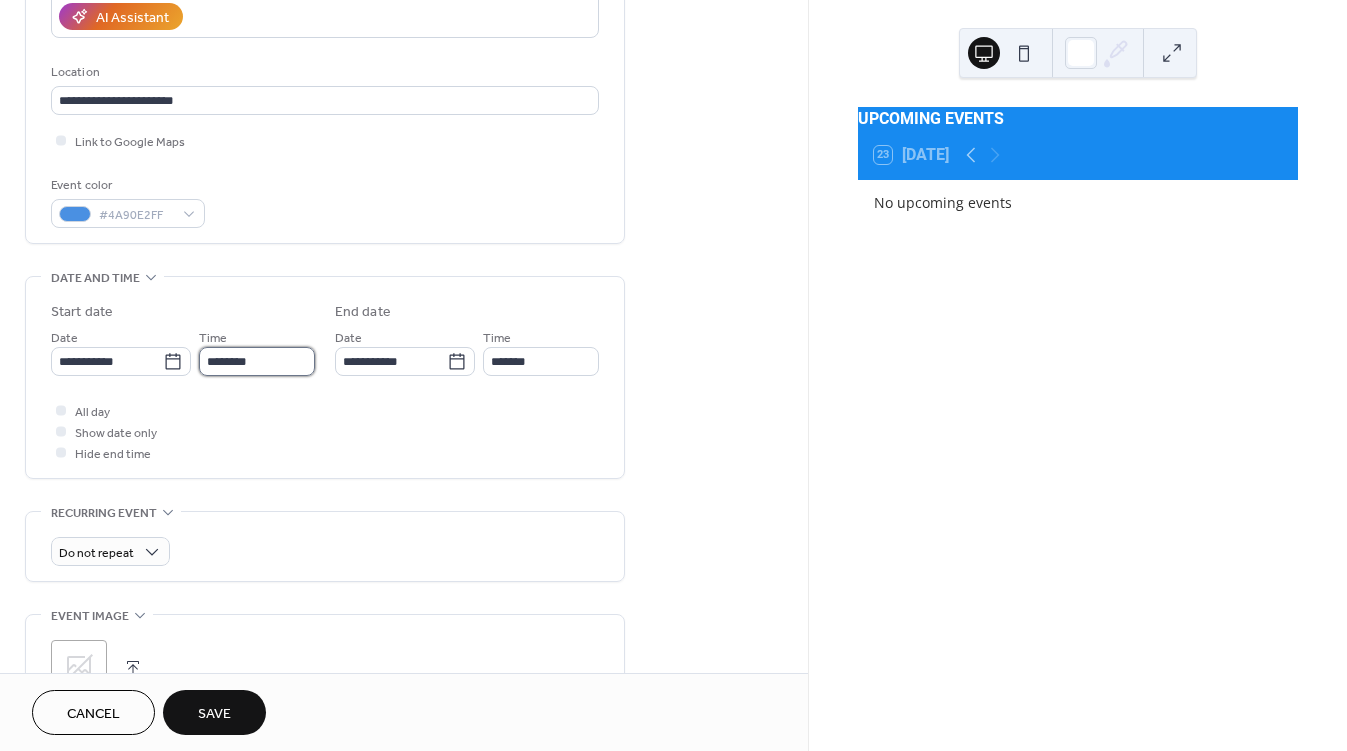 click on "********" at bounding box center [257, 361] 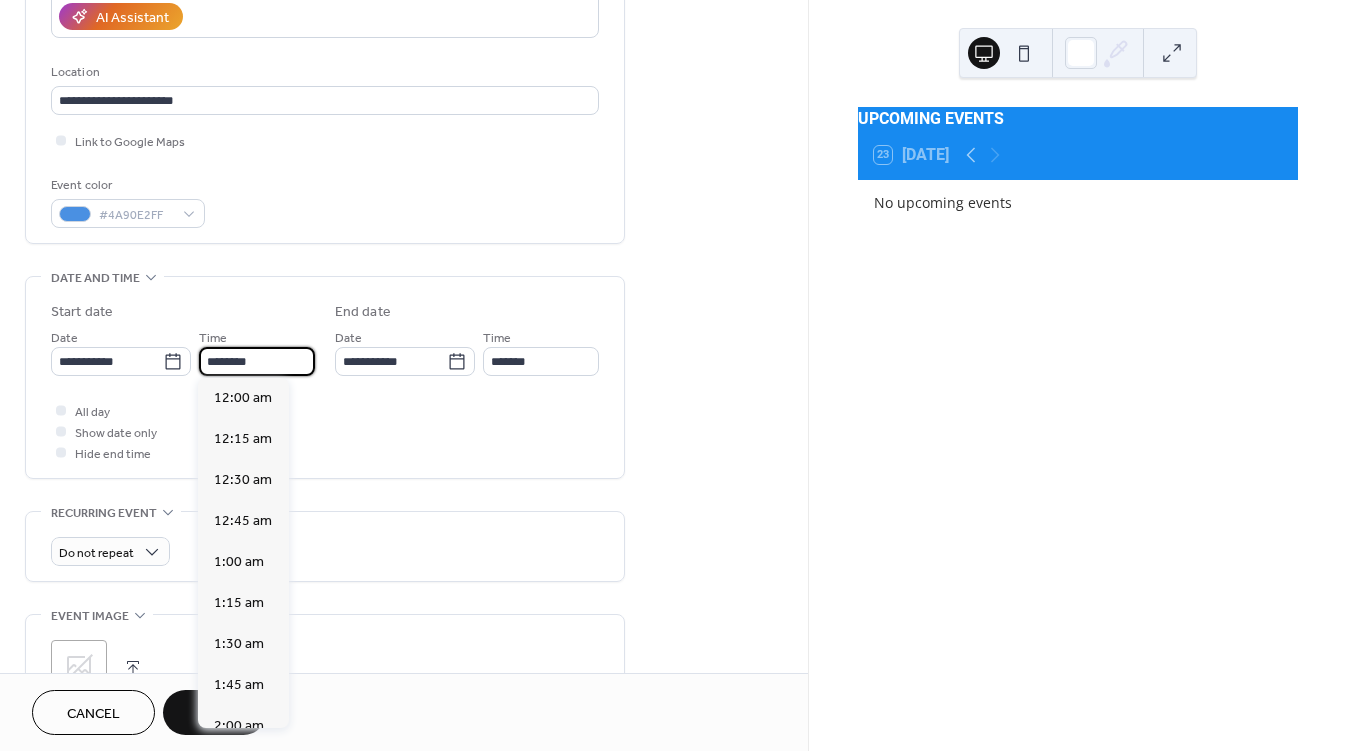 scroll, scrollTop: 1968, scrollLeft: 0, axis: vertical 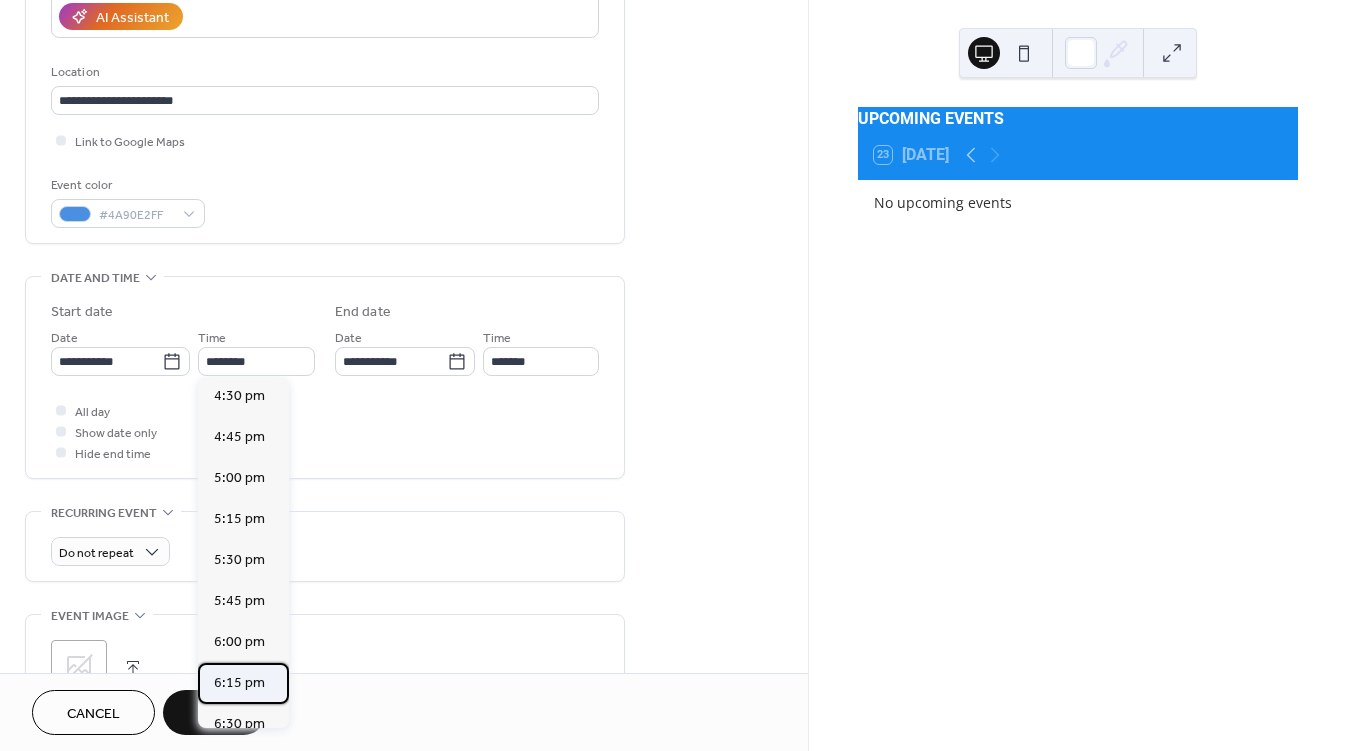 click on "6:15 pm" at bounding box center [239, 683] 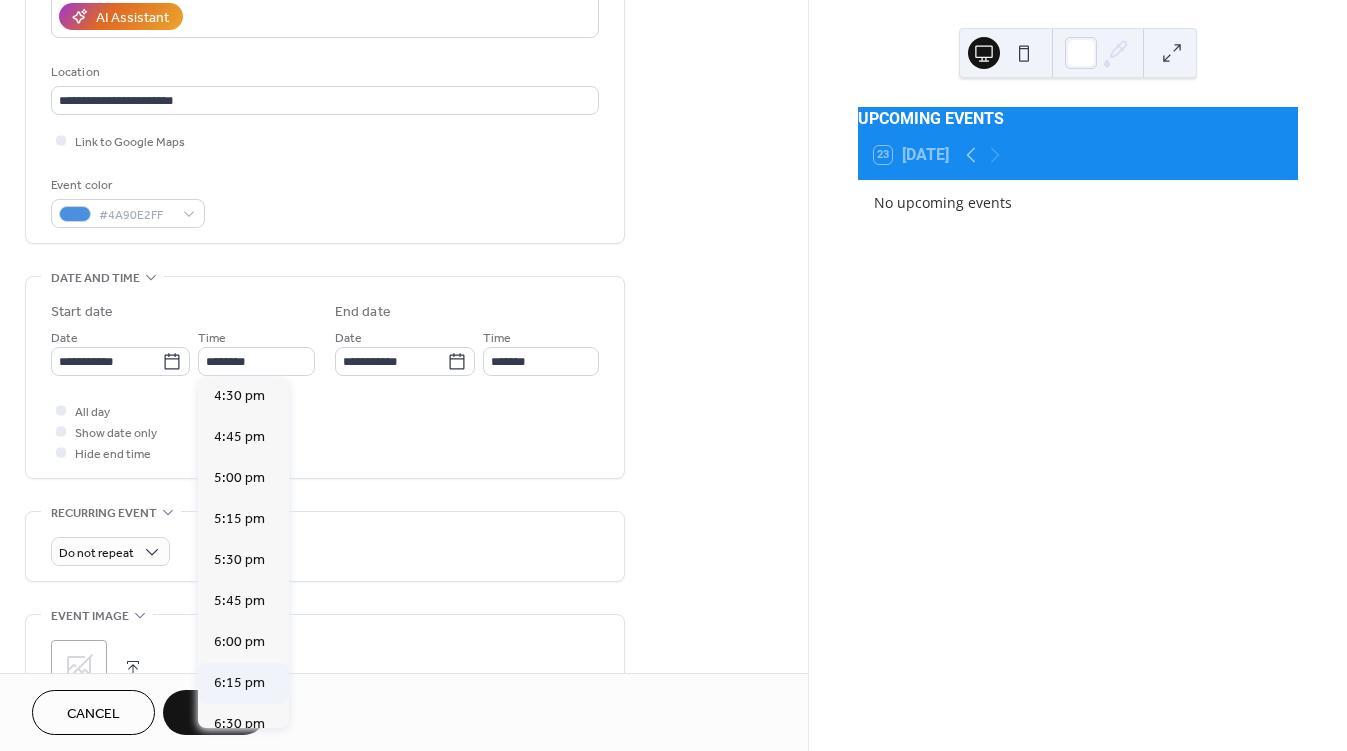 type on "*******" 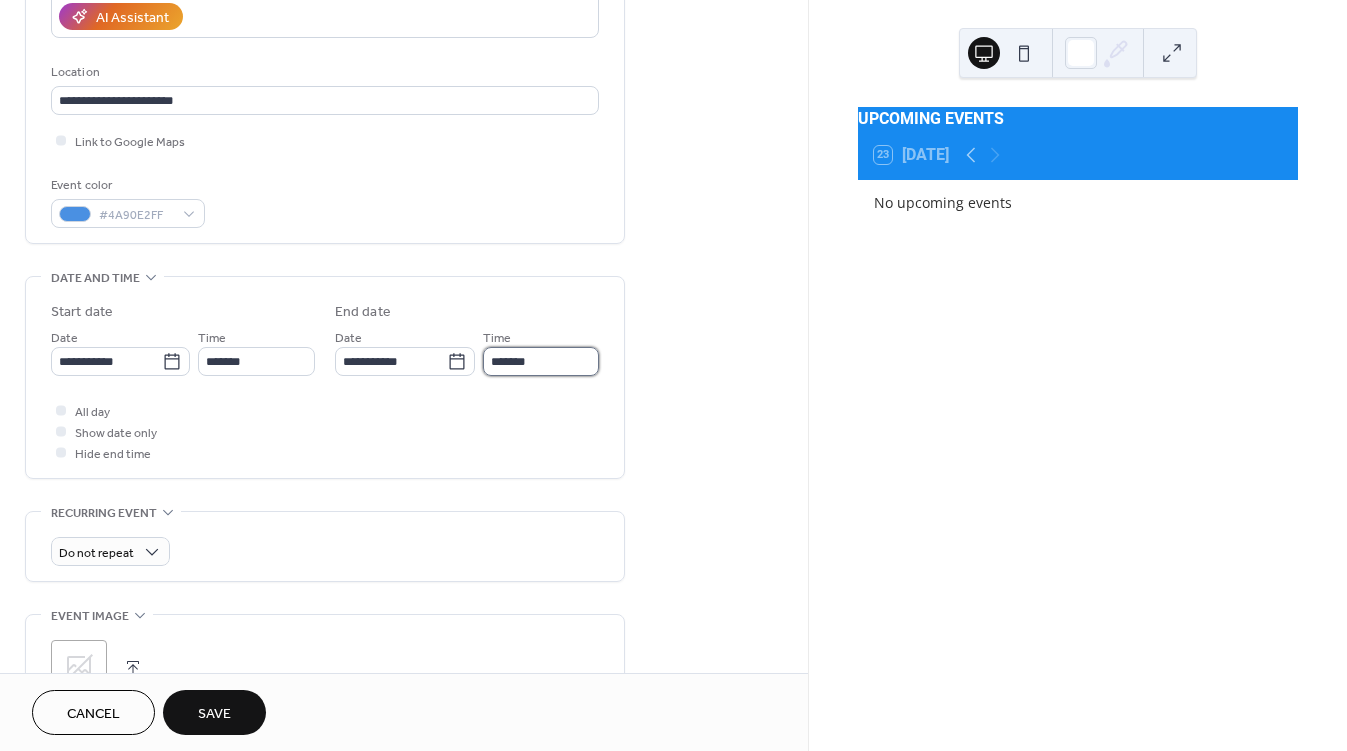click on "*******" at bounding box center [541, 361] 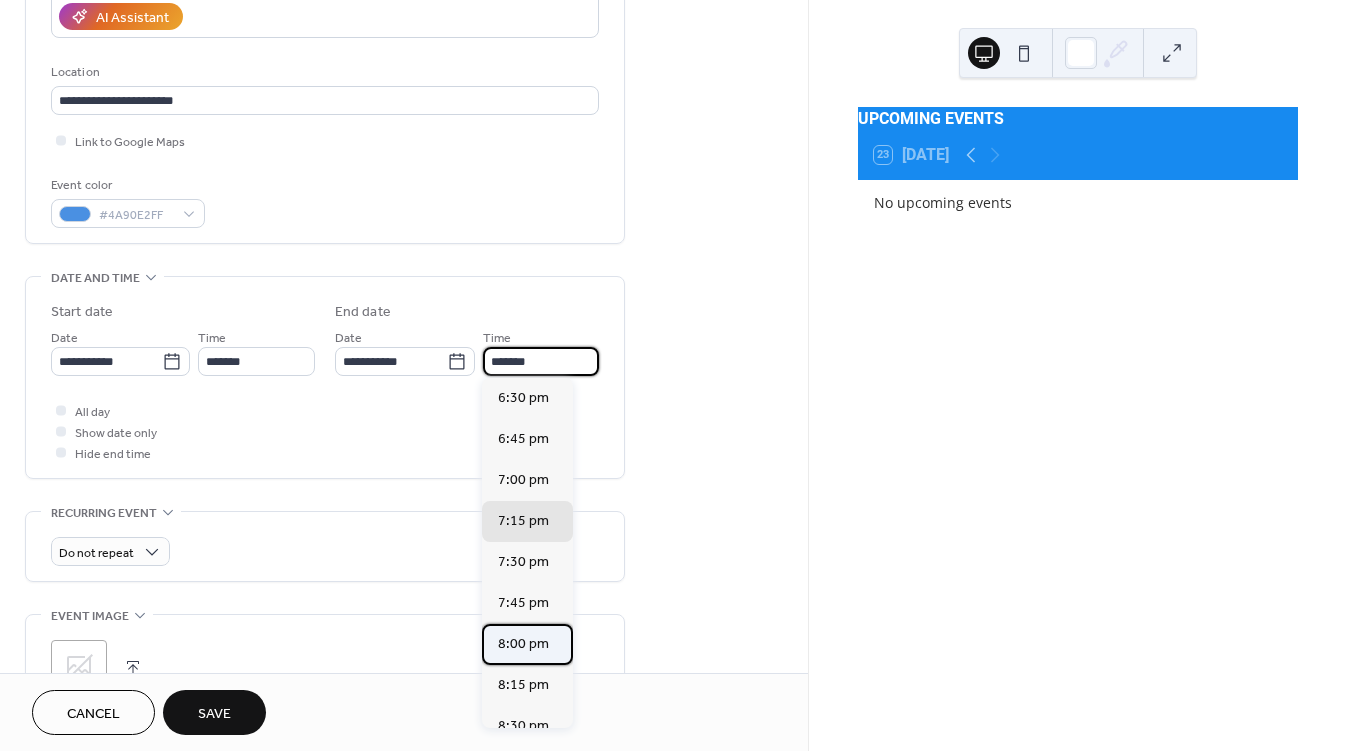 click on "8:00 pm" at bounding box center [523, 644] 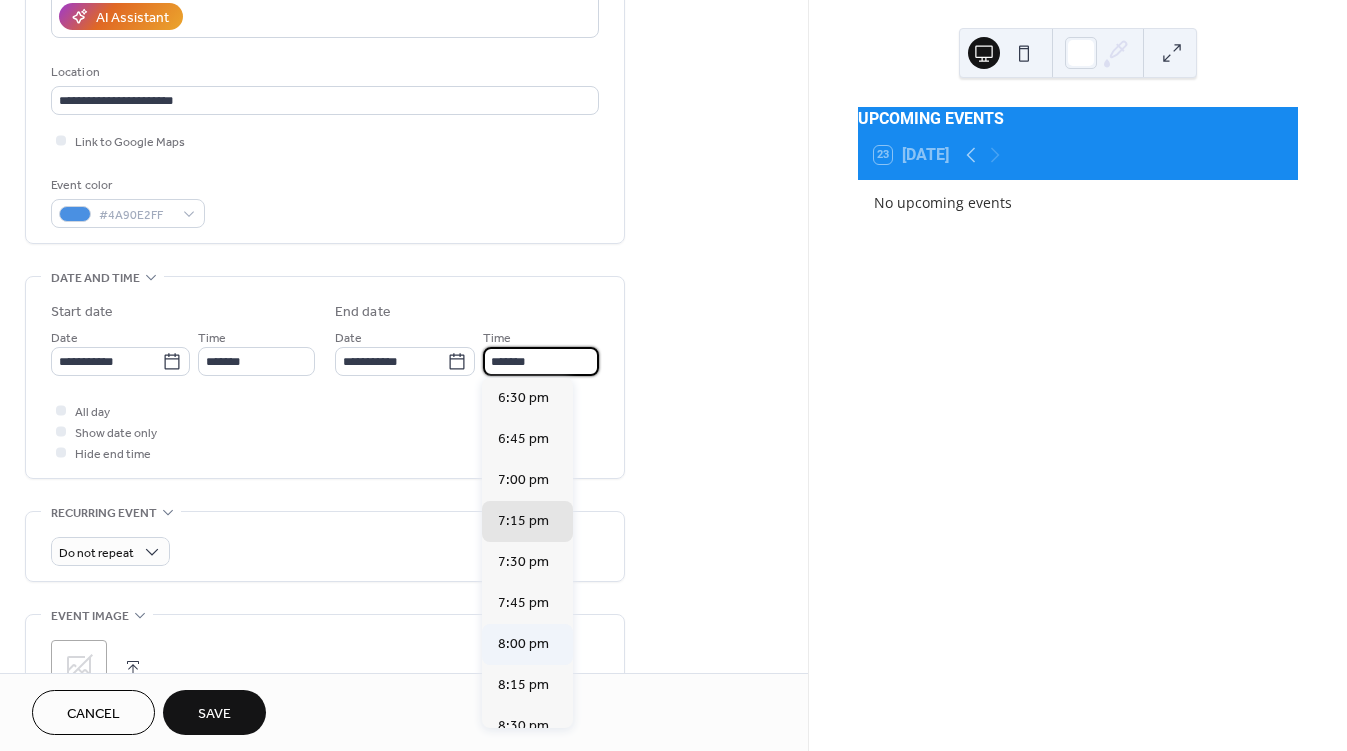 type on "*******" 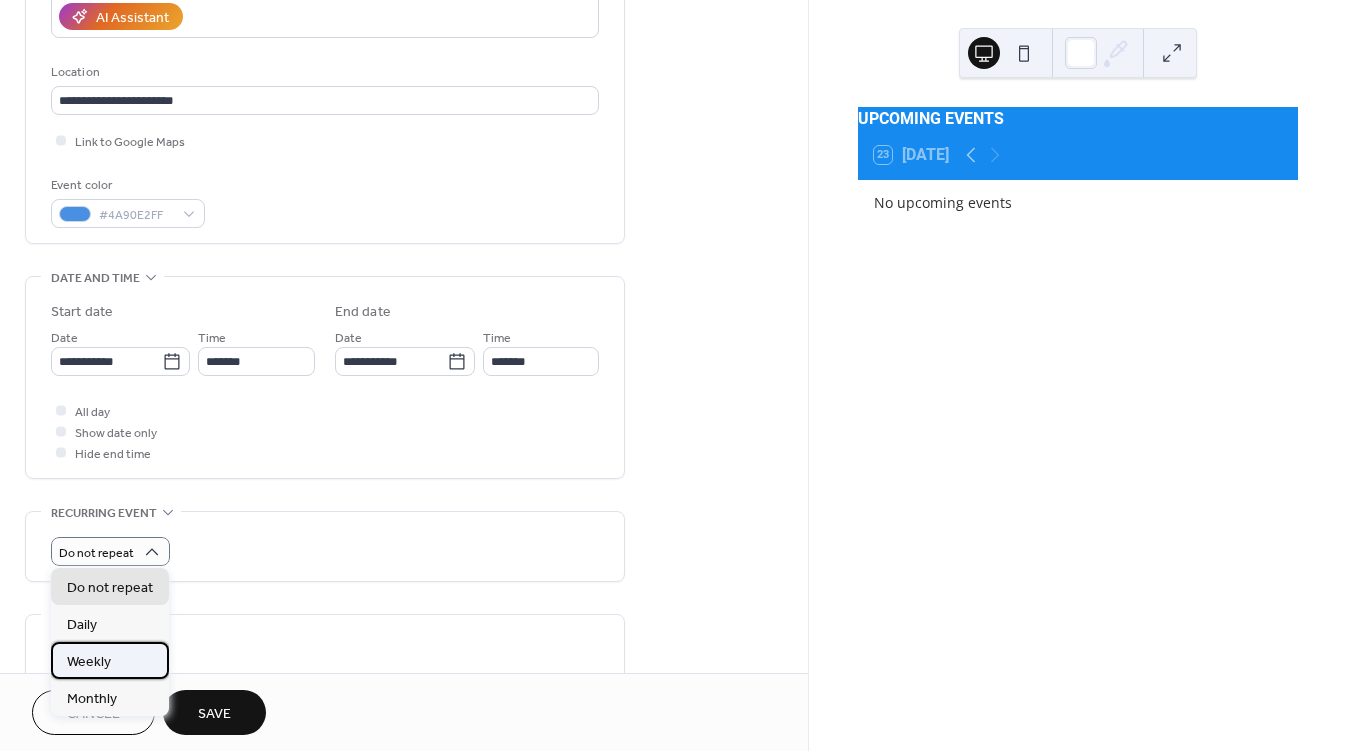 click on "Weekly" at bounding box center [89, 661] 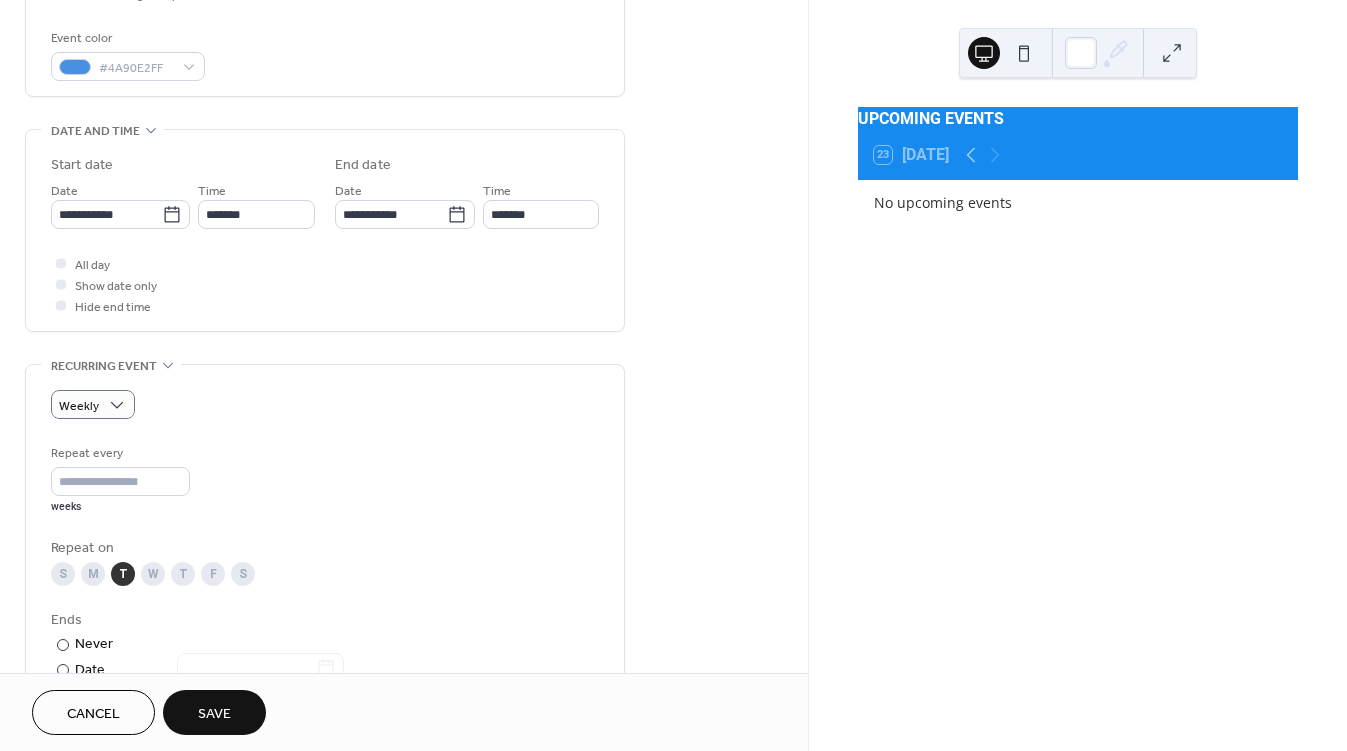 scroll, scrollTop: 525, scrollLeft: 0, axis: vertical 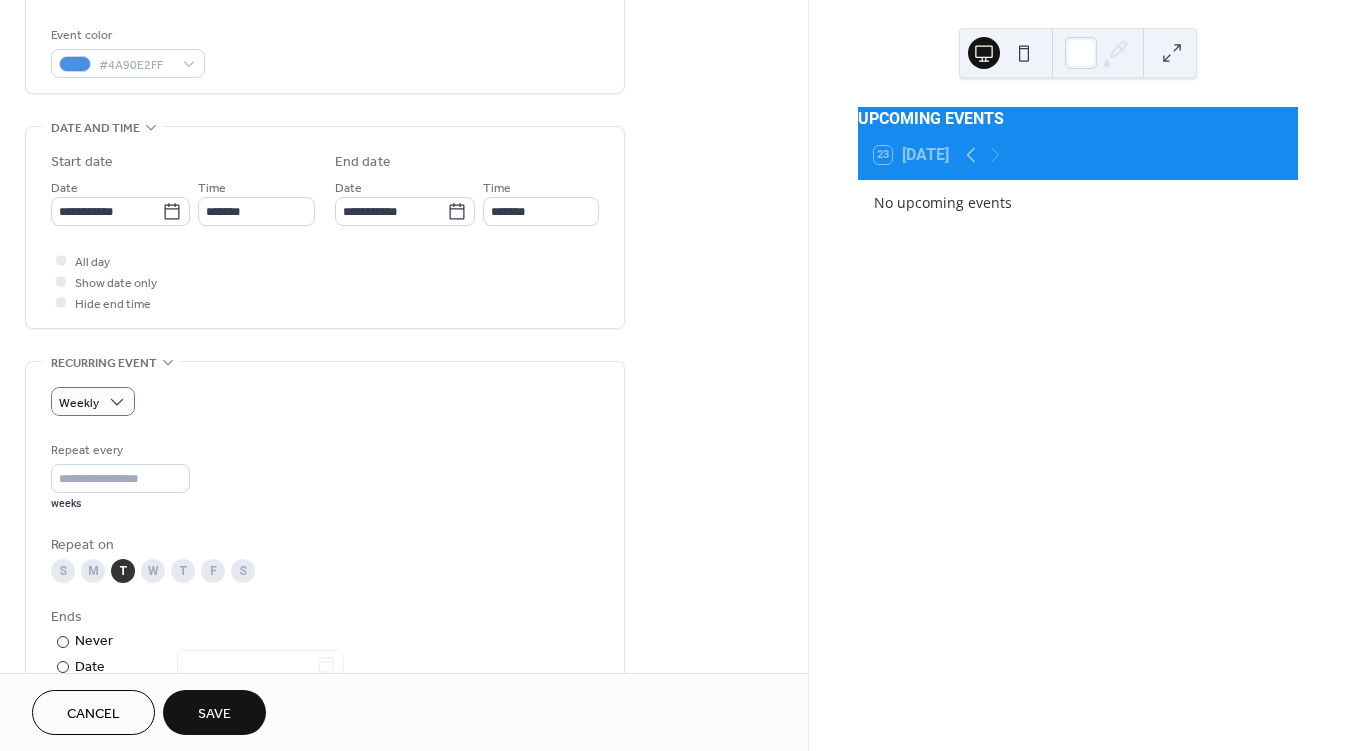 click on "T" at bounding box center [183, 571] 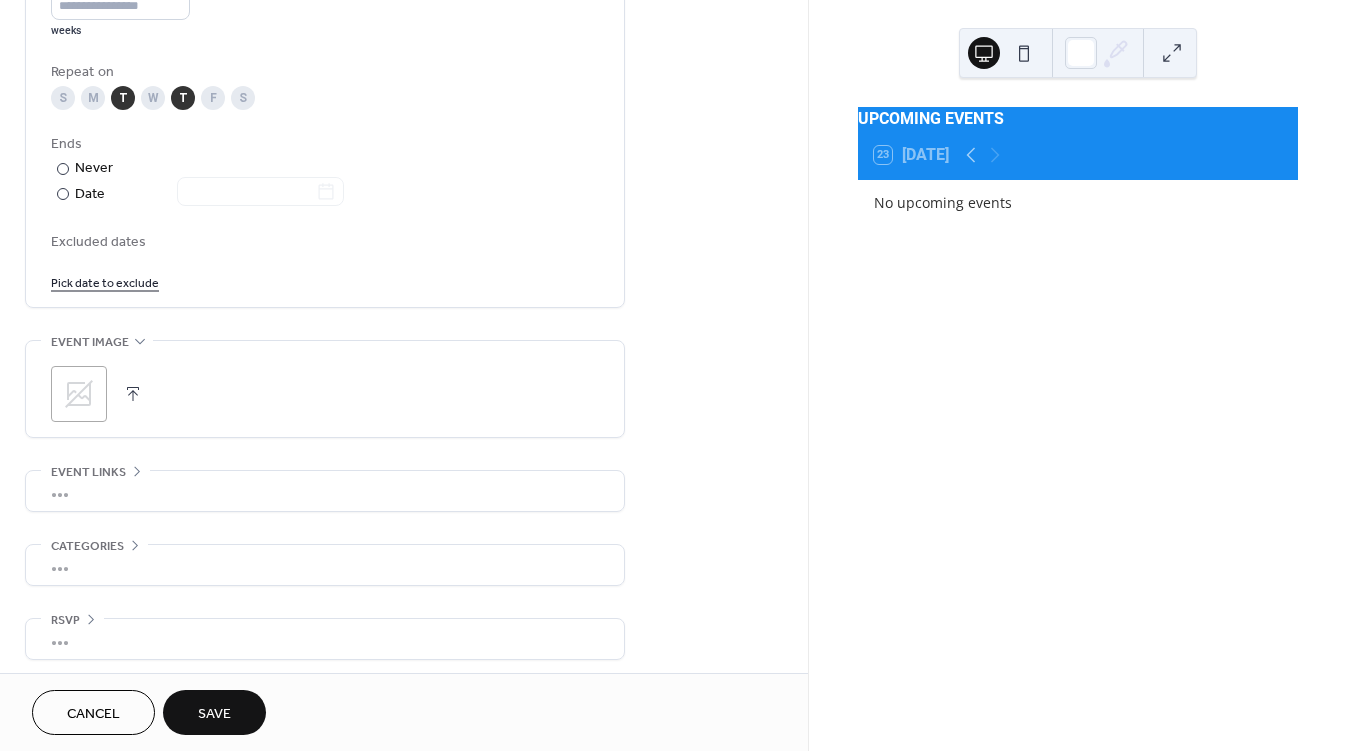 scroll, scrollTop: 1000, scrollLeft: 0, axis: vertical 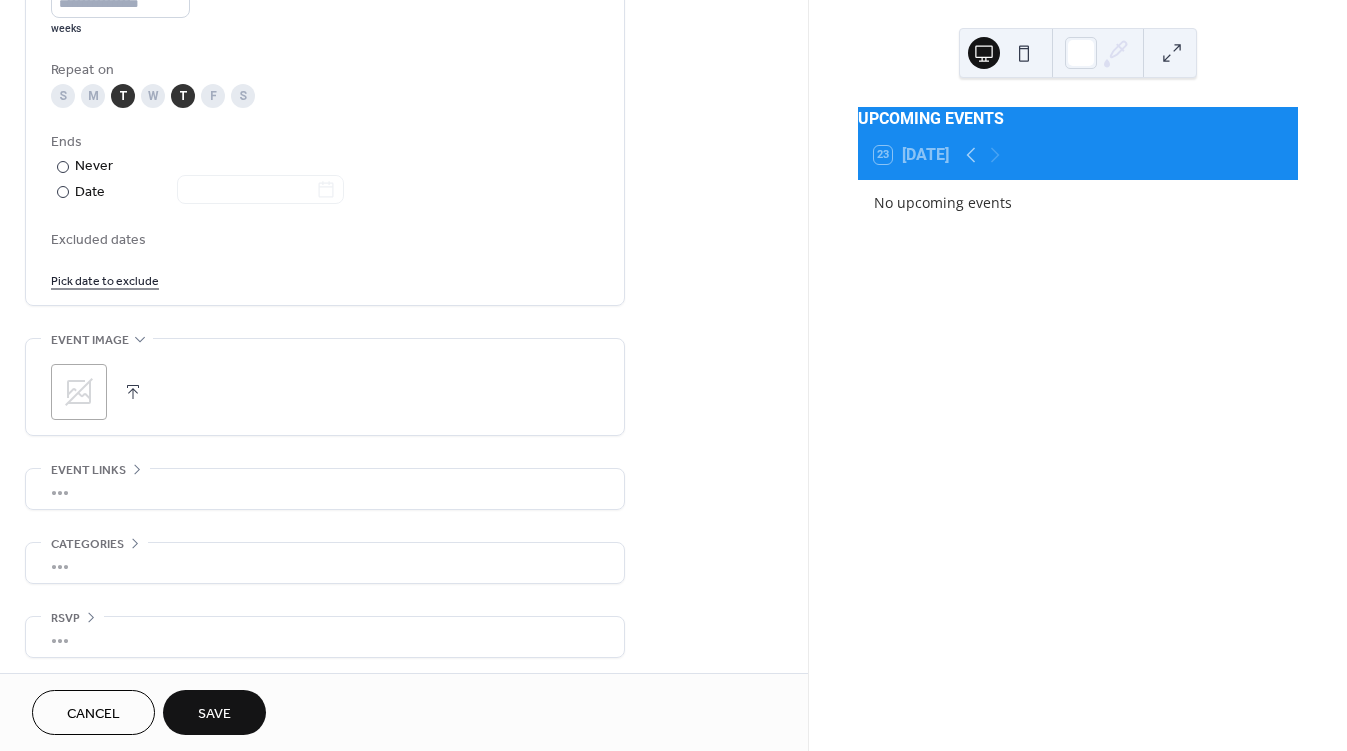 click on "•••" at bounding box center (325, 637) 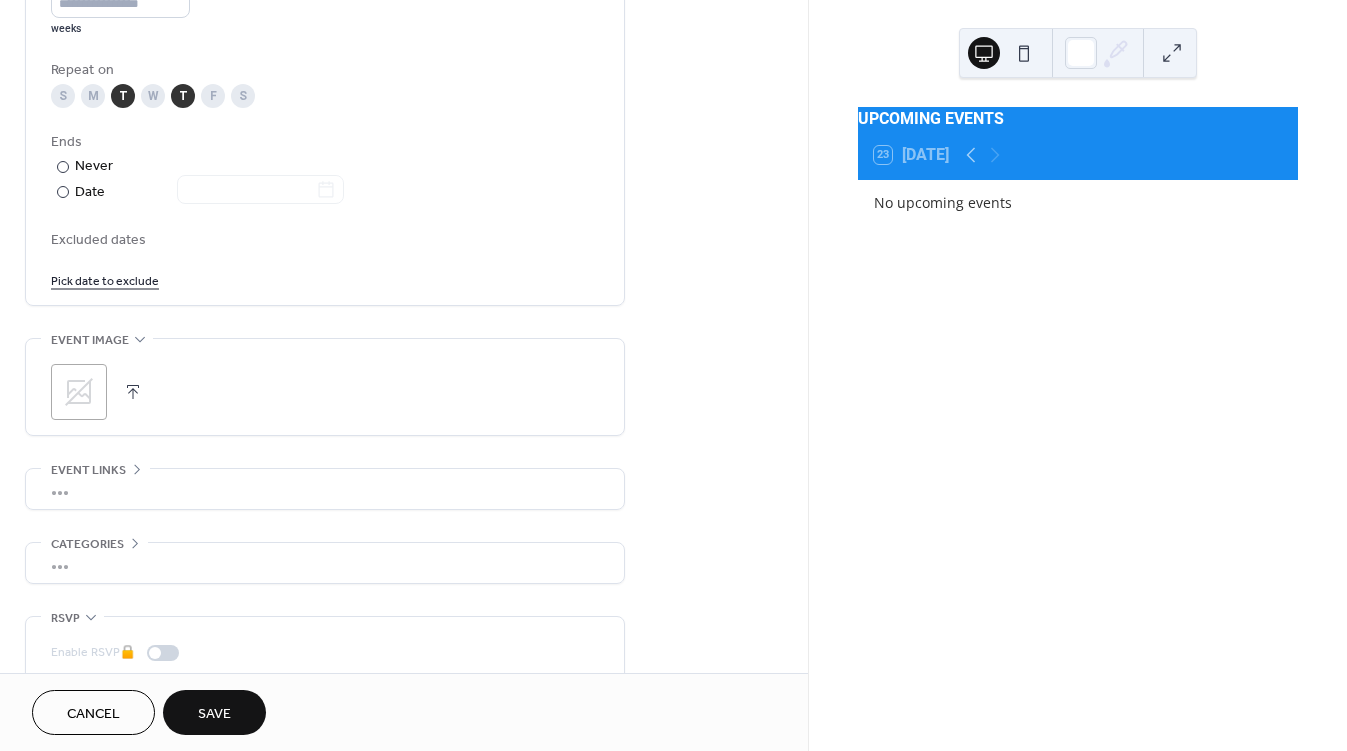click on "**********" at bounding box center (325, -83) 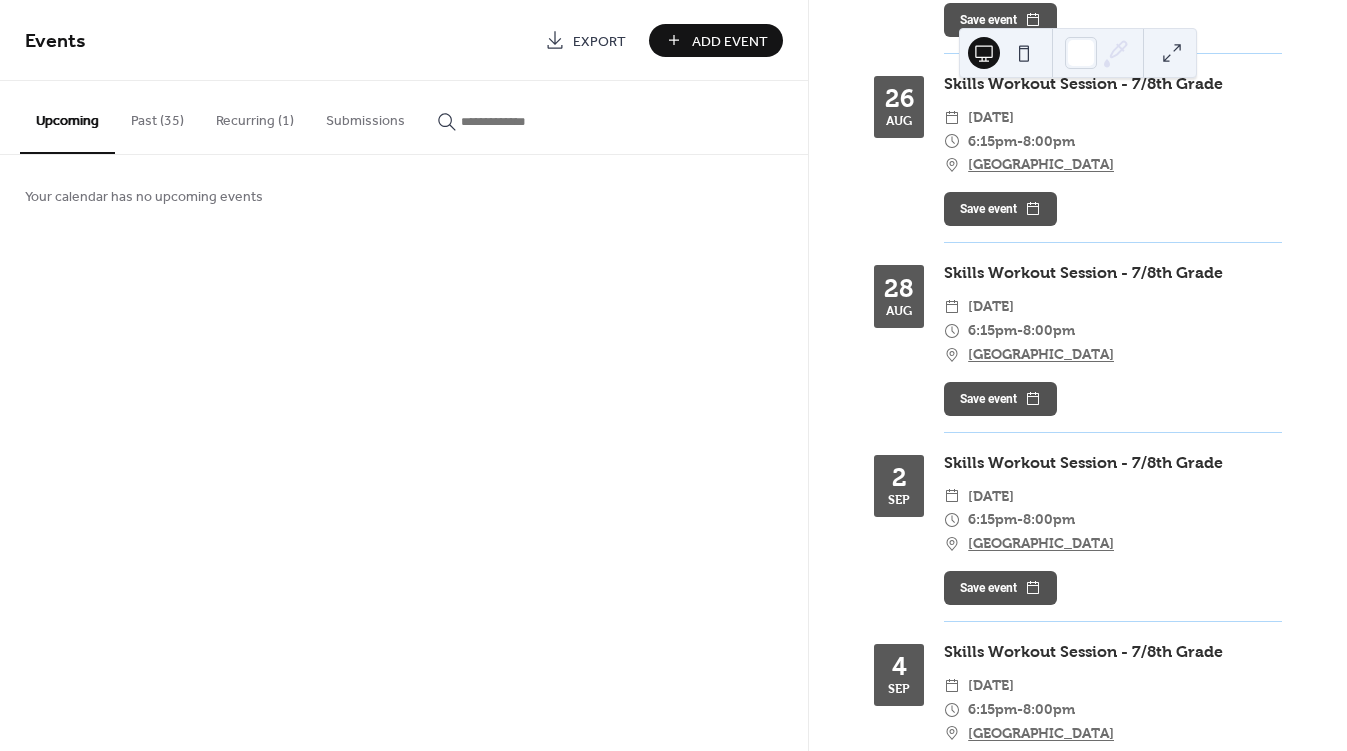 scroll, scrollTop: 0, scrollLeft: 0, axis: both 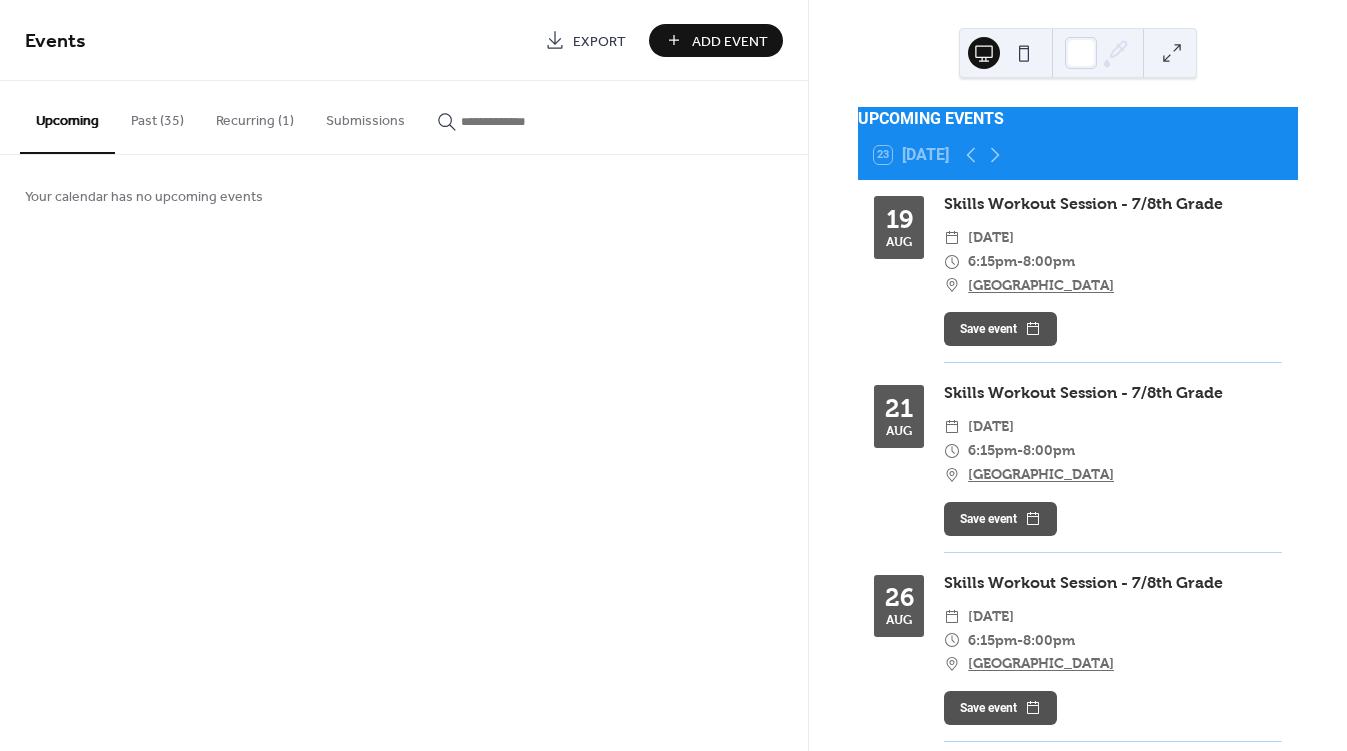 click on "Recurring (1)" at bounding box center [255, 116] 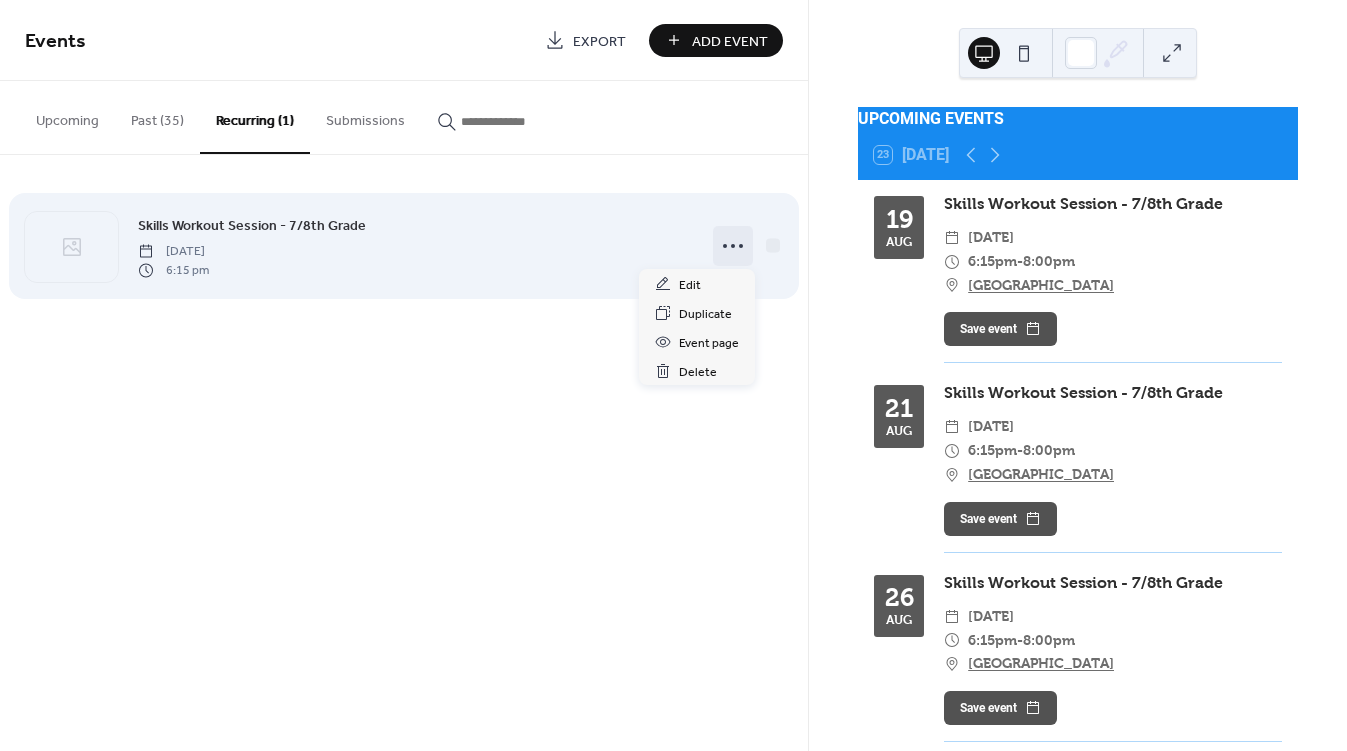 click 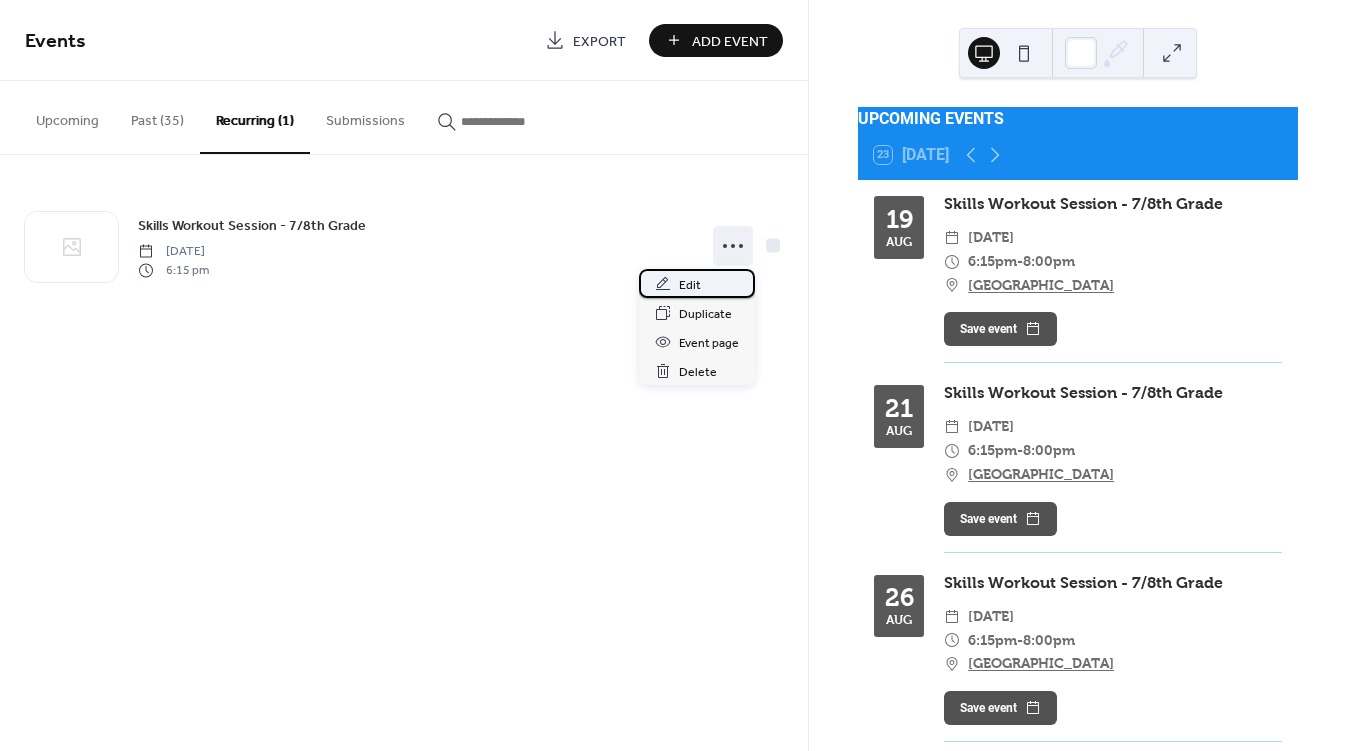 click on "Edit" at bounding box center [690, 285] 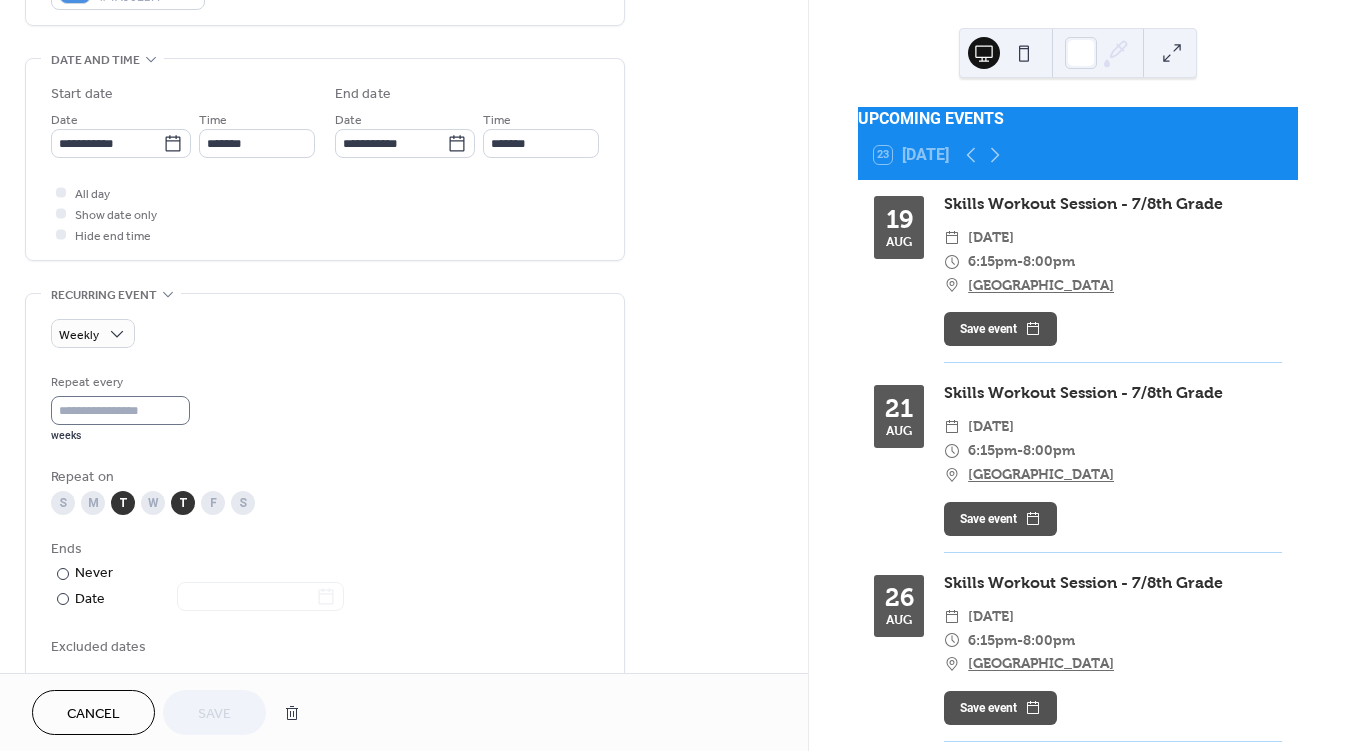 scroll, scrollTop: 594, scrollLeft: 0, axis: vertical 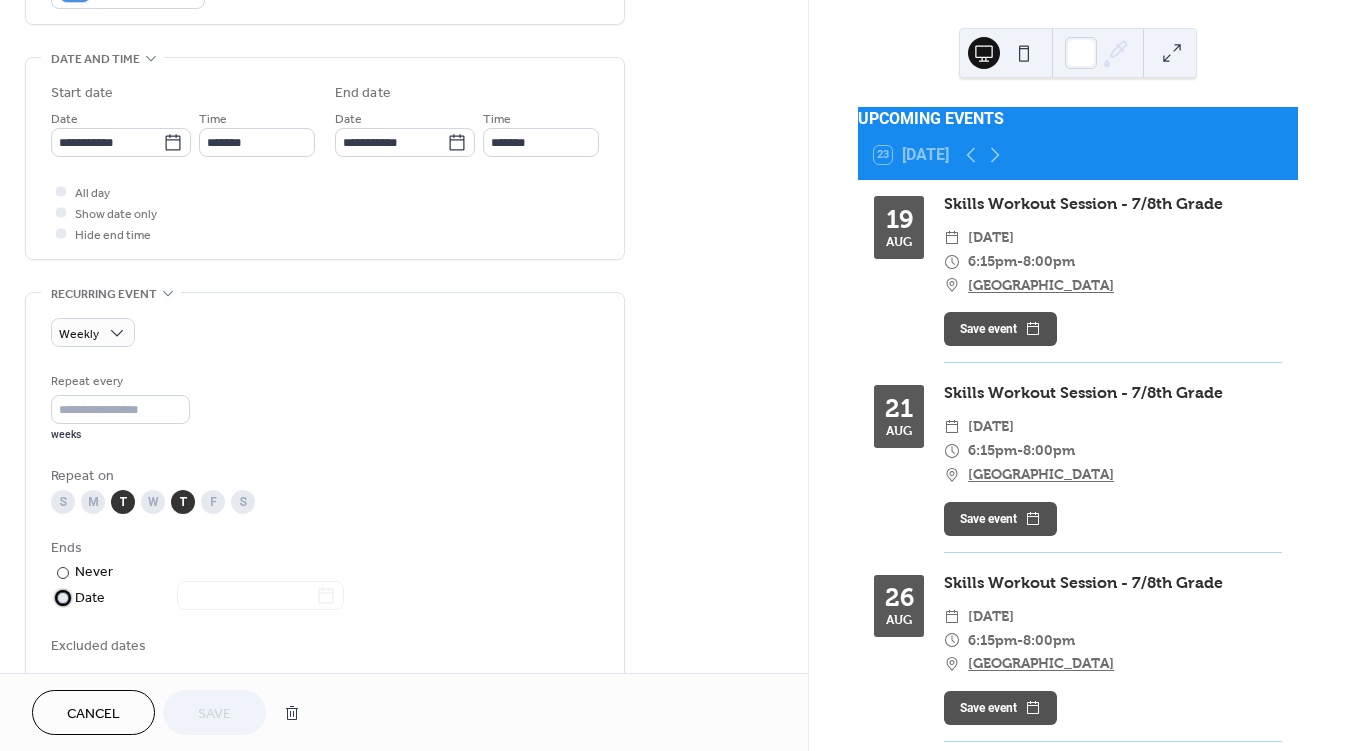 click at bounding box center [63, 598] 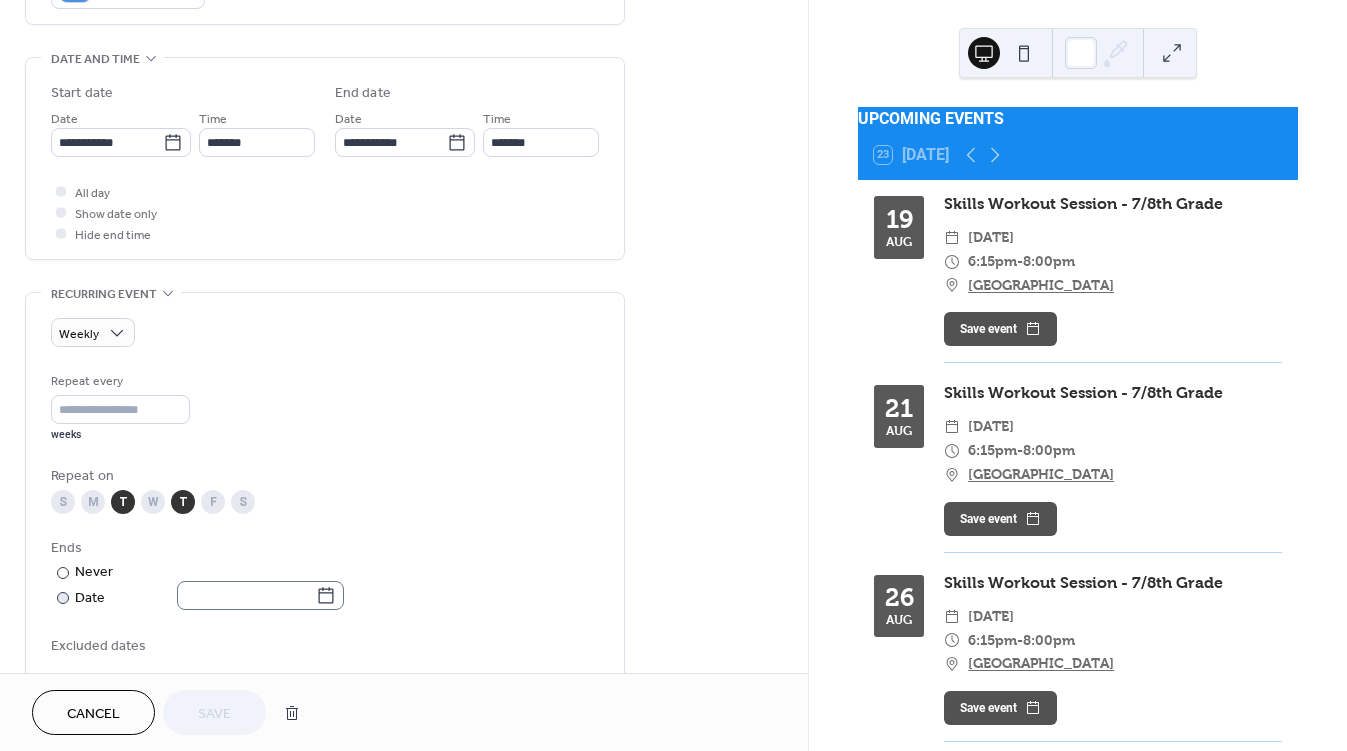 click 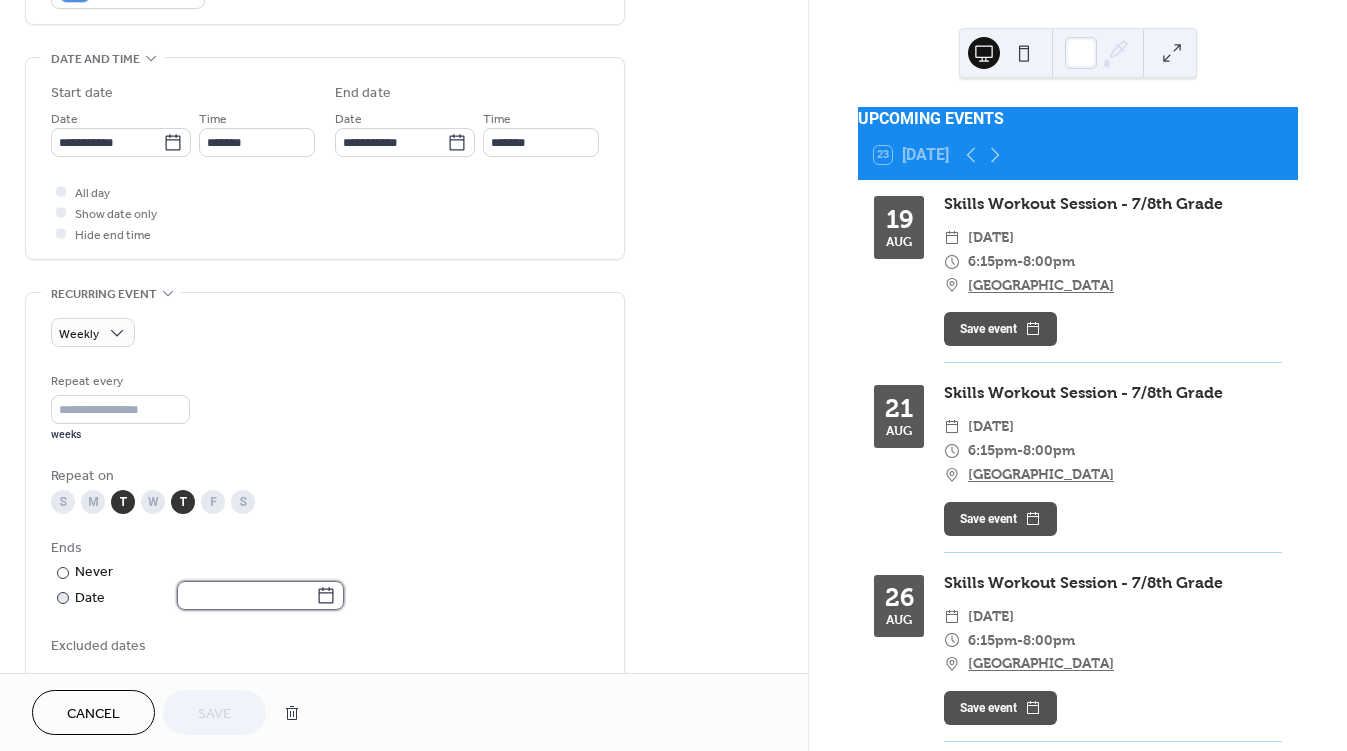 click at bounding box center [246, 595] 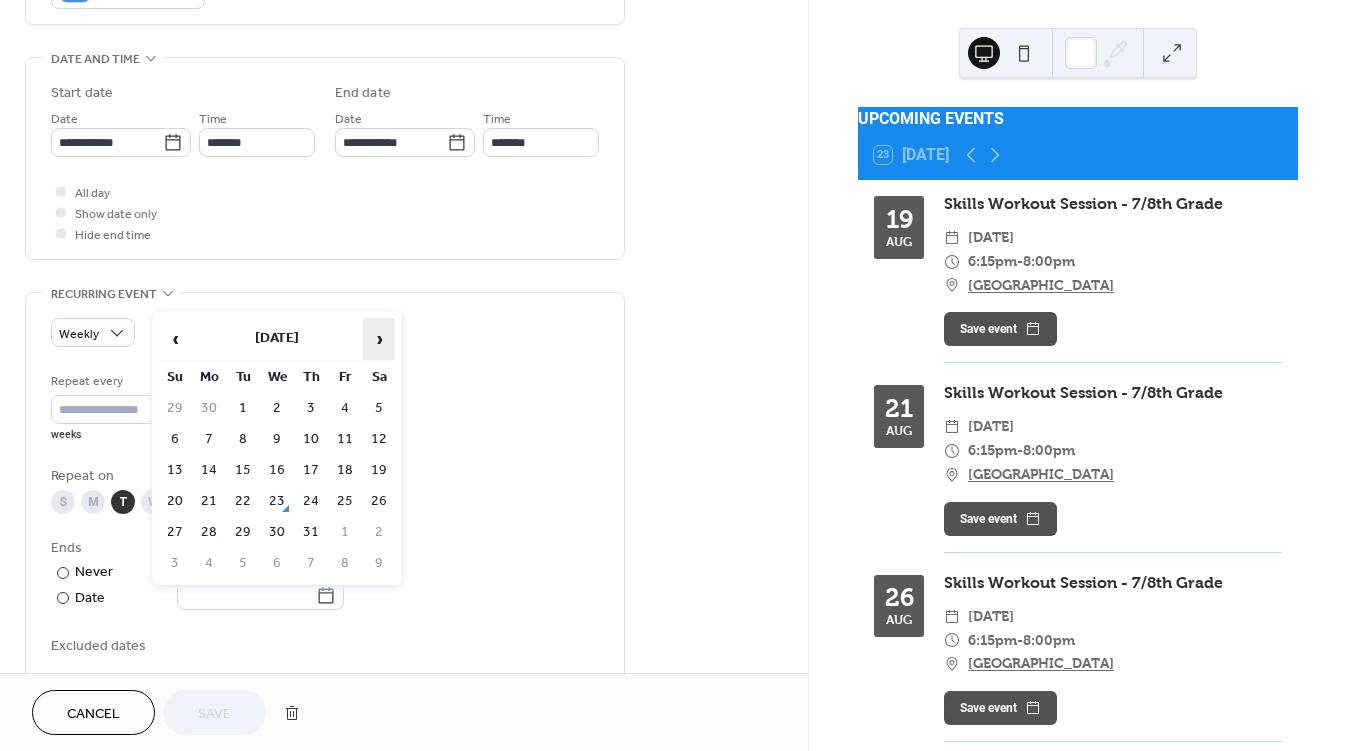 click on "›" at bounding box center (379, 339) 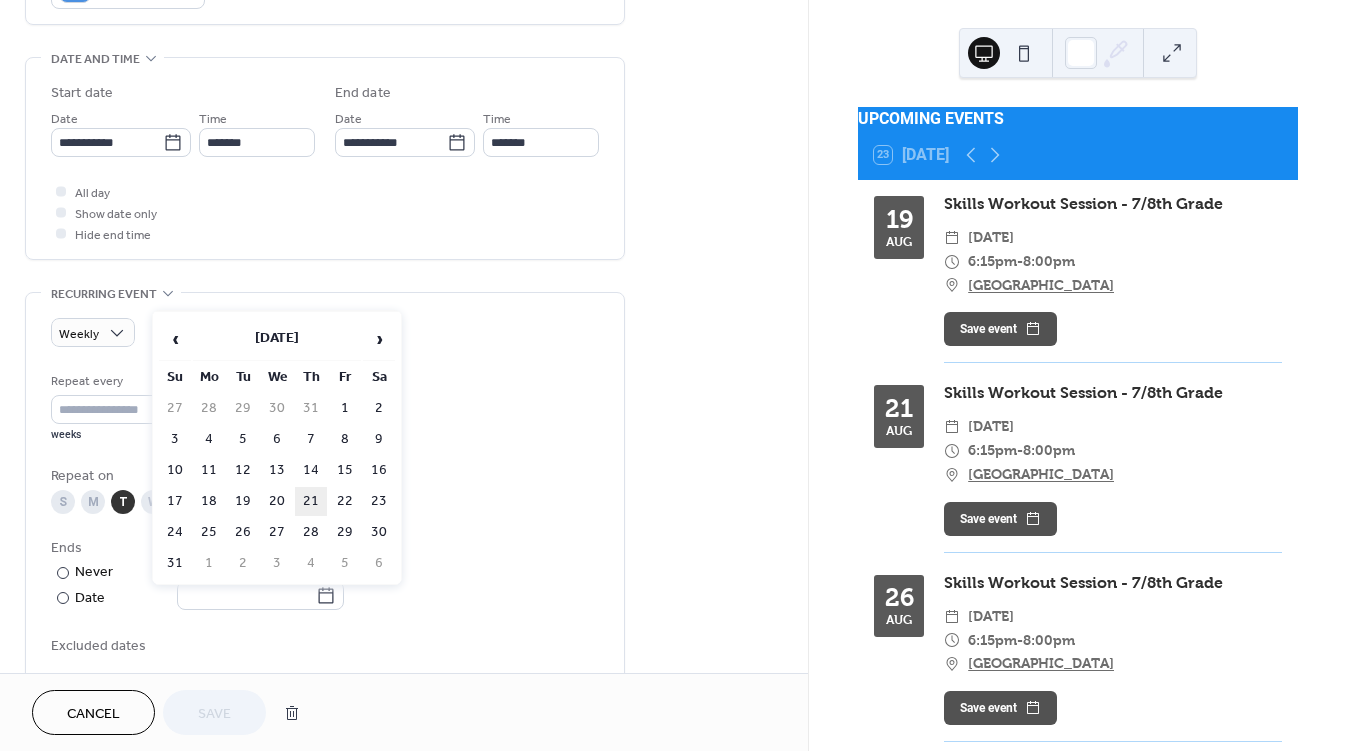click on "21" at bounding box center (311, 501) 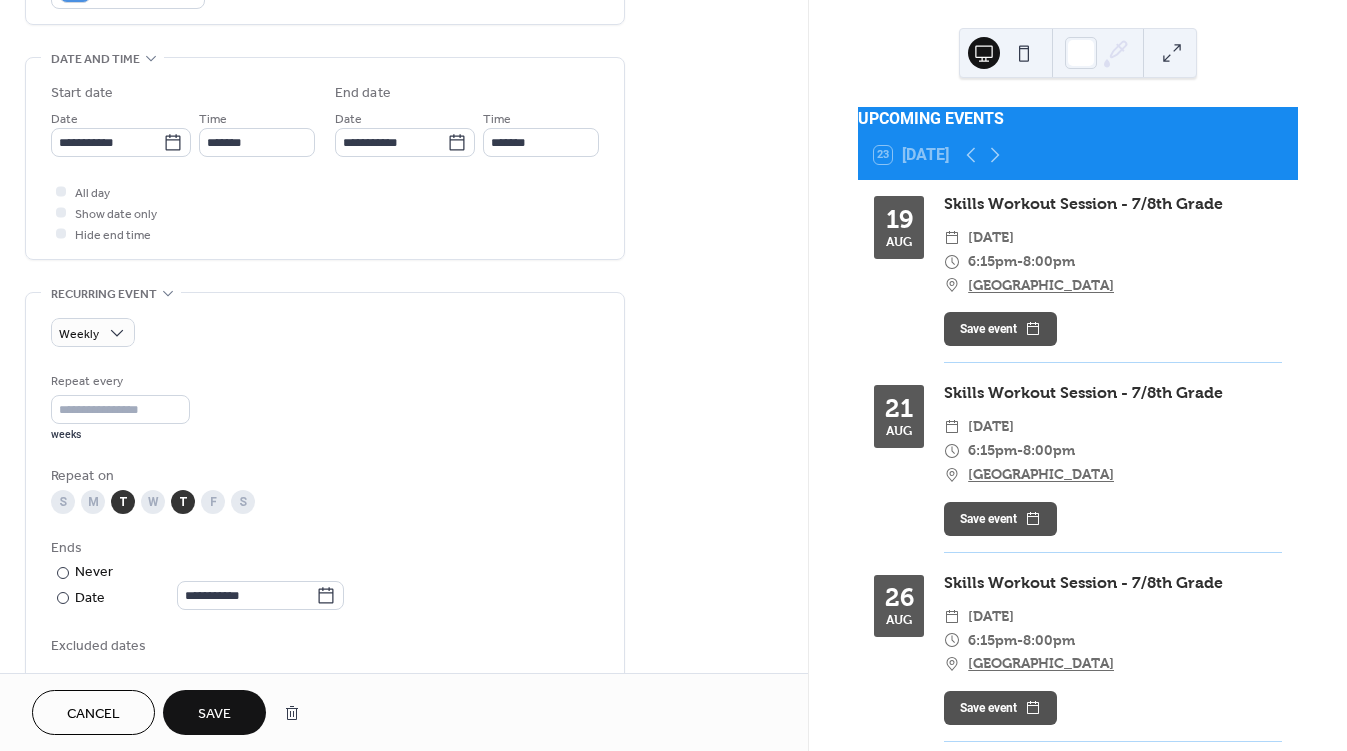 click on "Save" at bounding box center (214, 714) 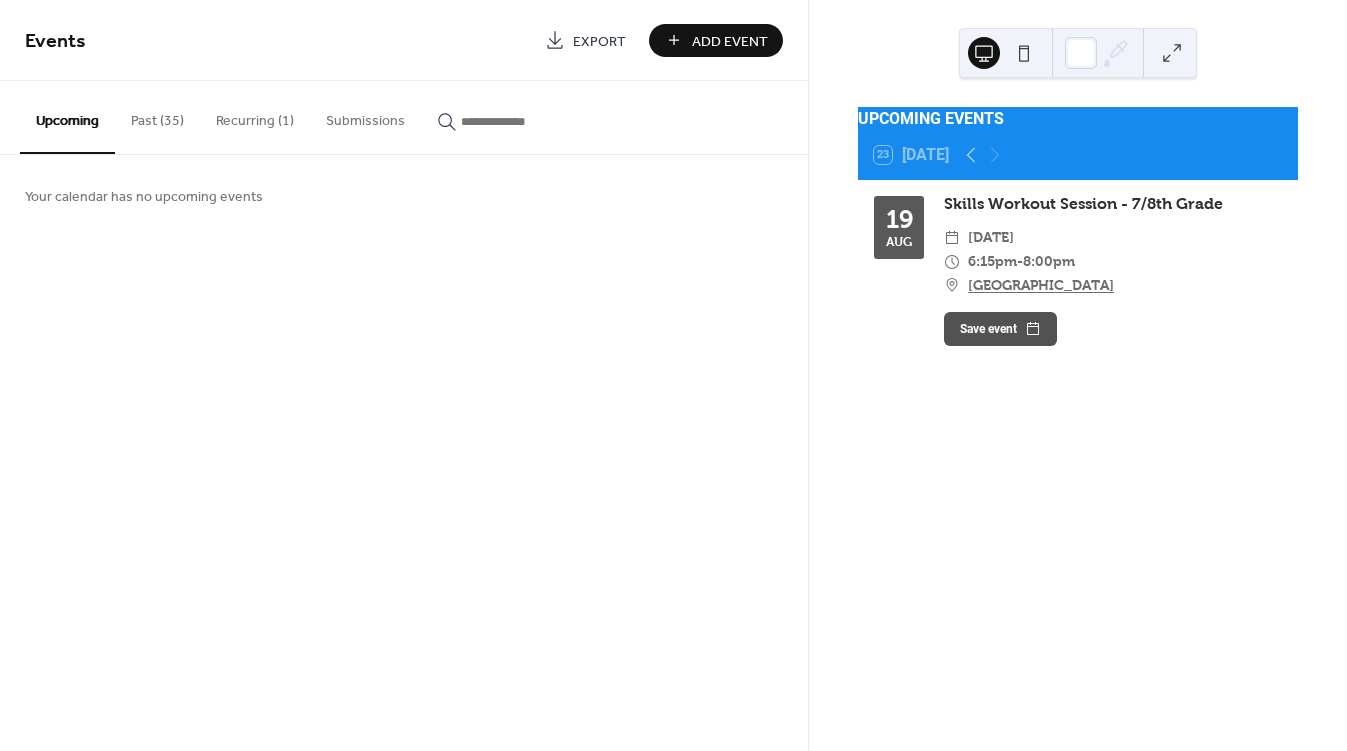 click on "Recurring (1)" at bounding box center [255, 116] 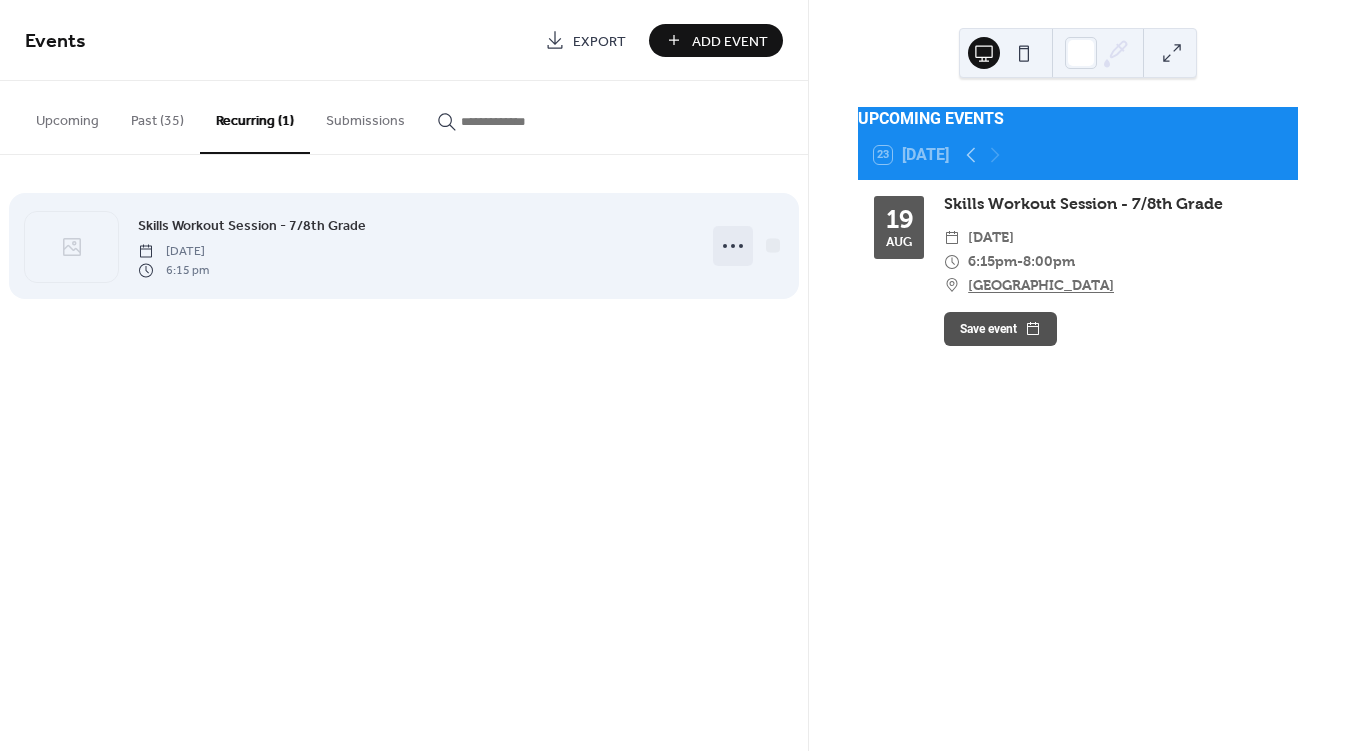 click 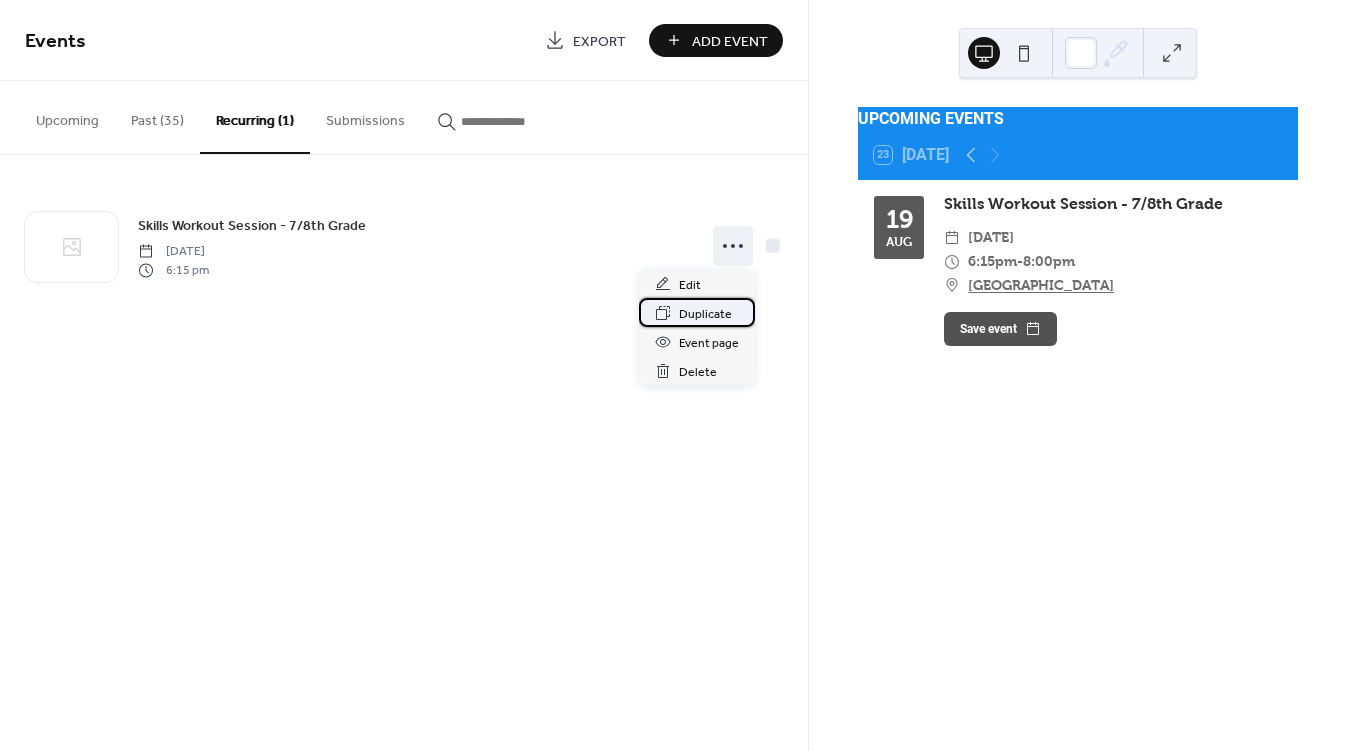 click on "Duplicate" at bounding box center [705, 314] 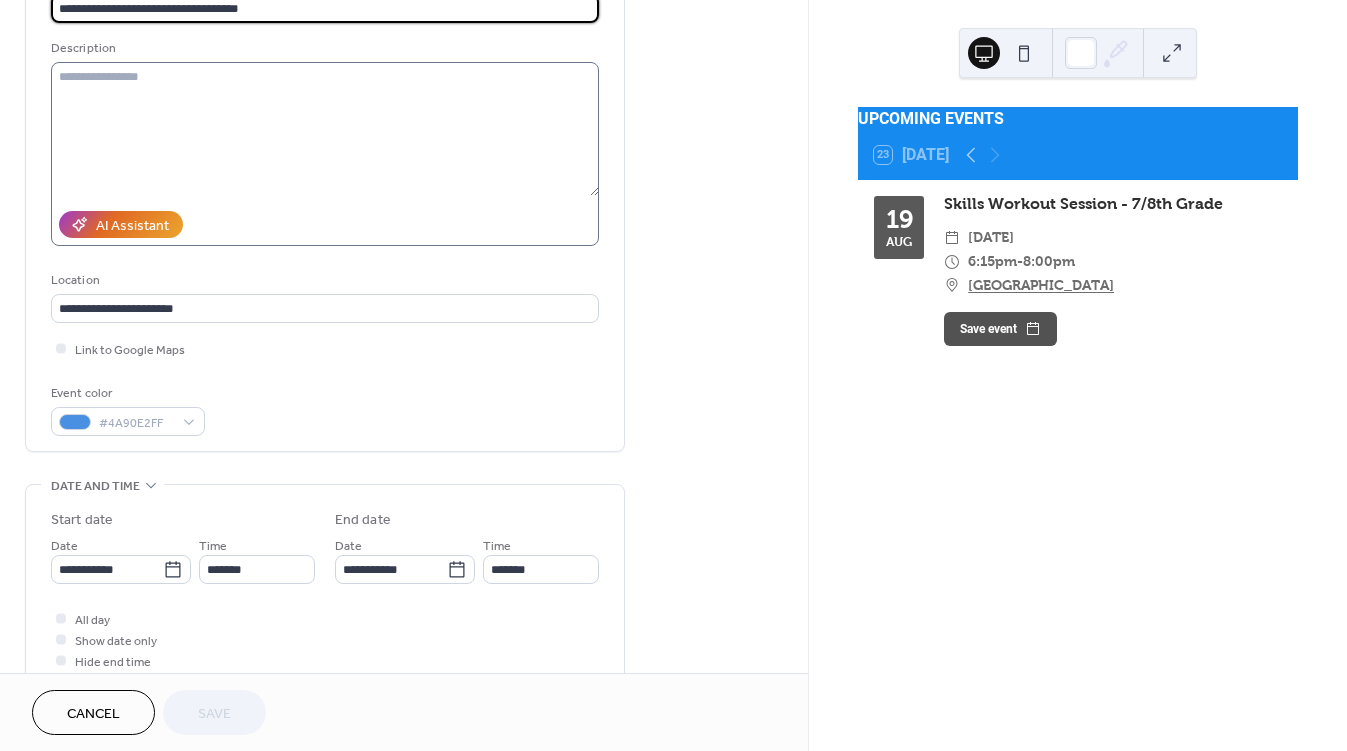 scroll, scrollTop: 168, scrollLeft: 0, axis: vertical 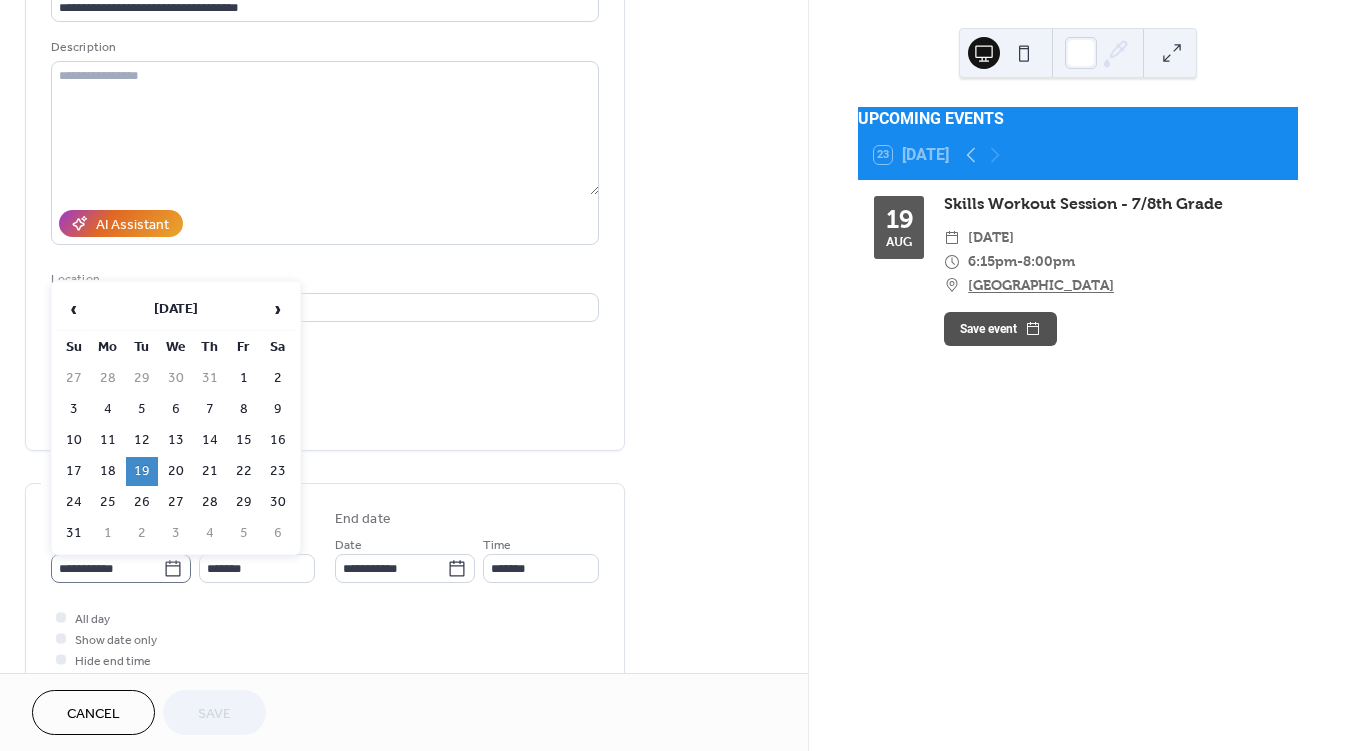 click 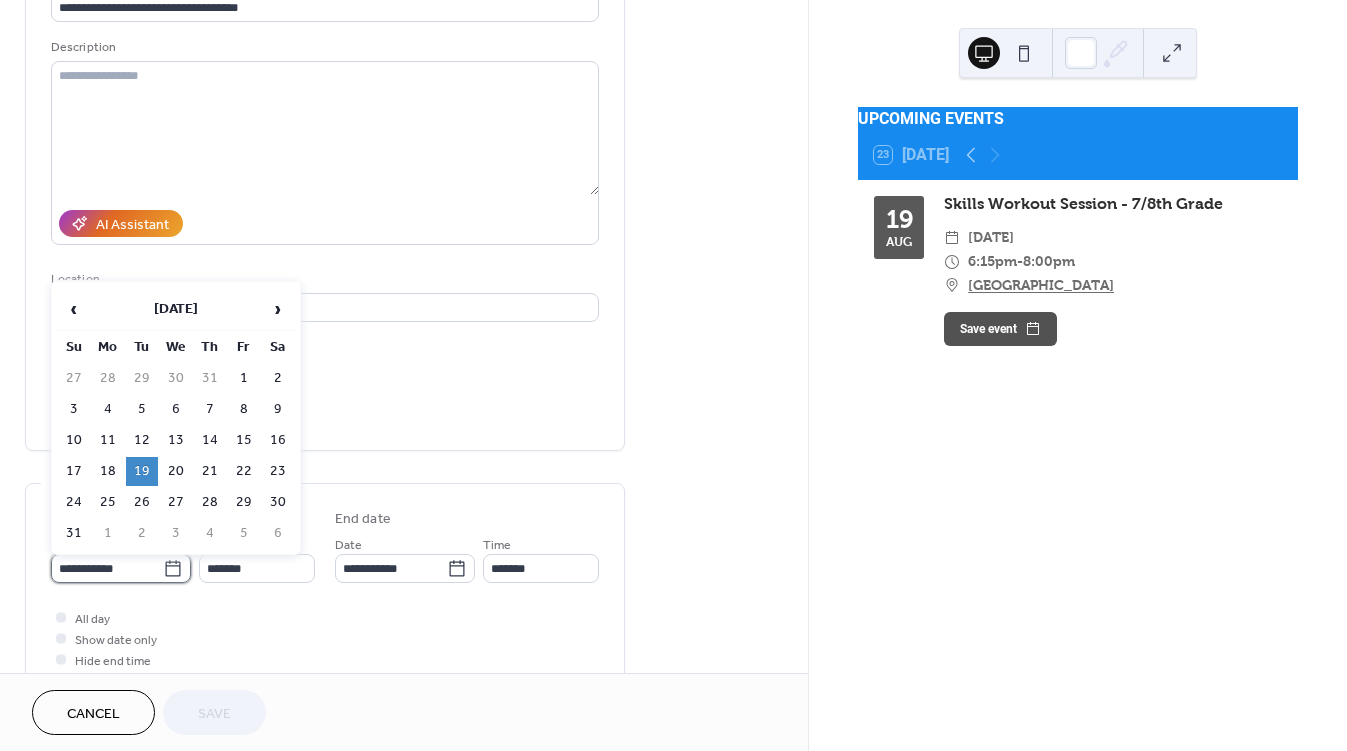 click on "**********" at bounding box center [107, 568] 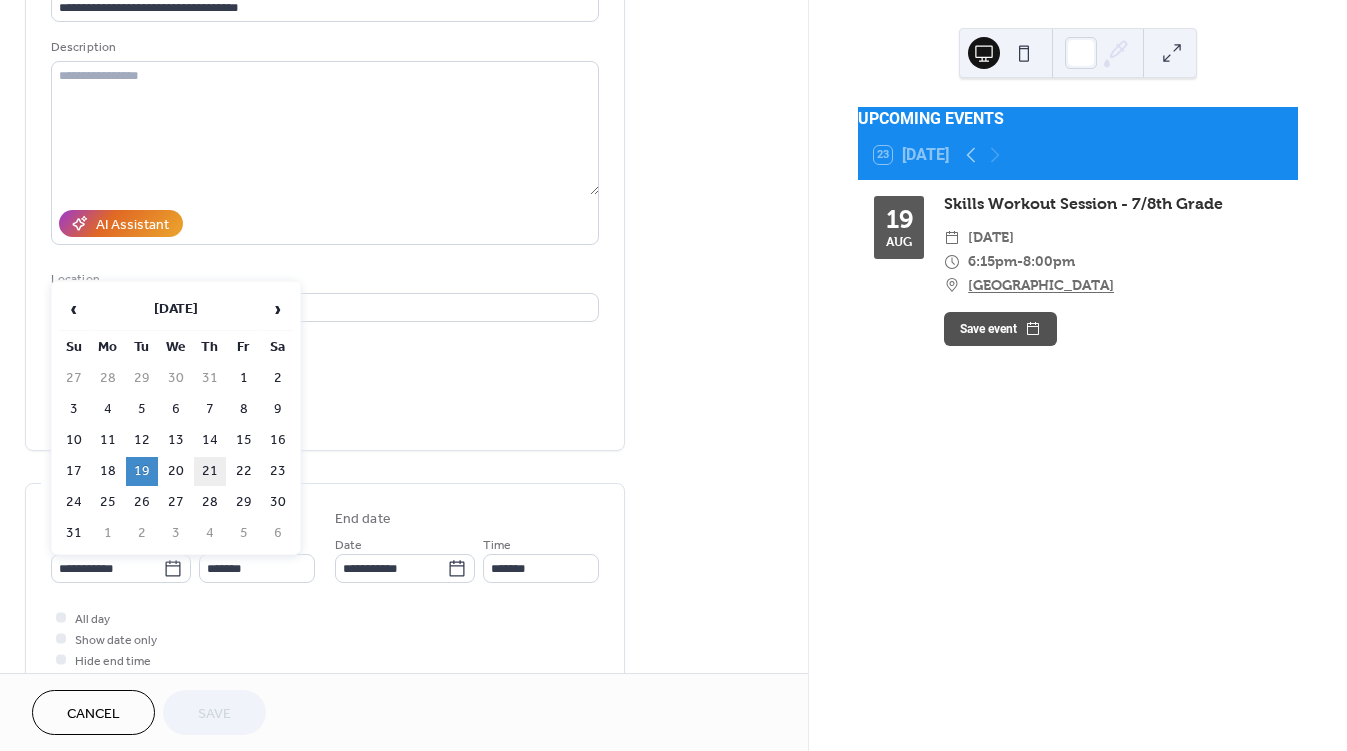 click on "21" at bounding box center (210, 471) 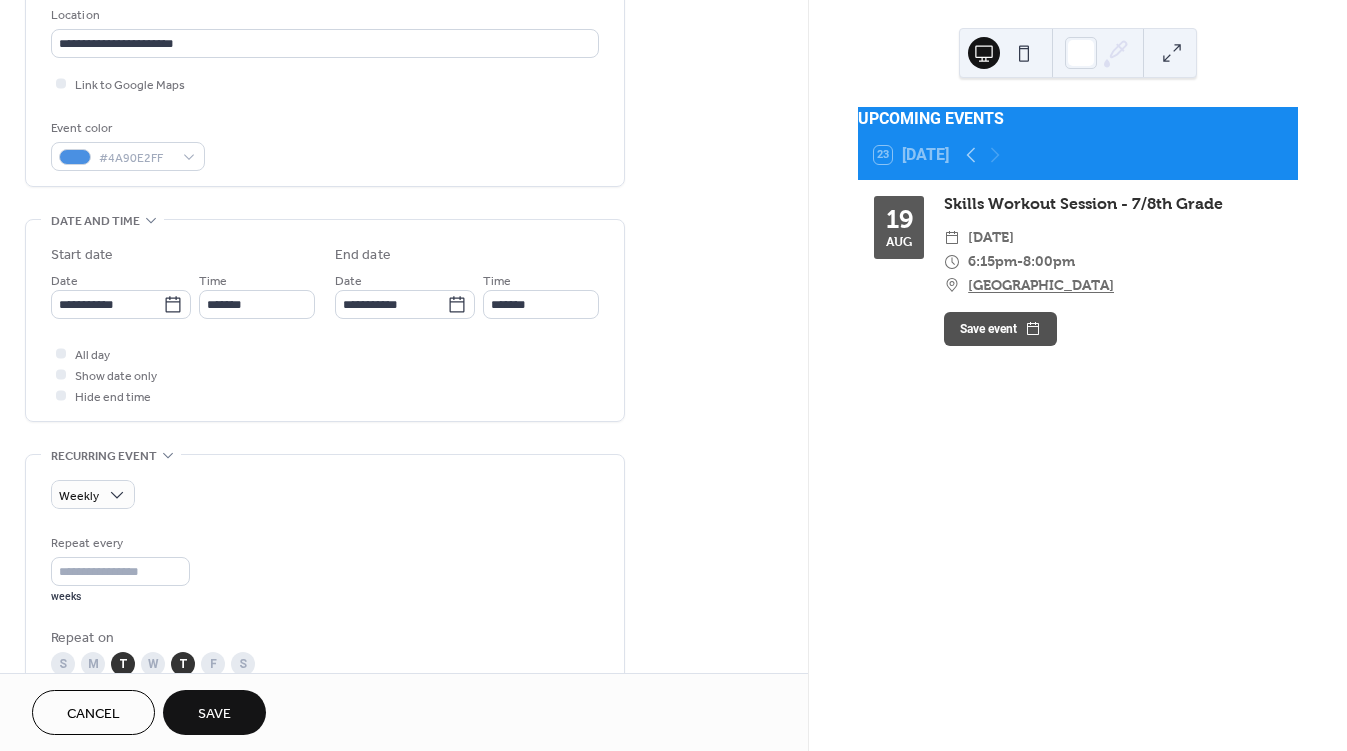 scroll, scrollTop: 434, scrollLeft: 0, axis: vertical 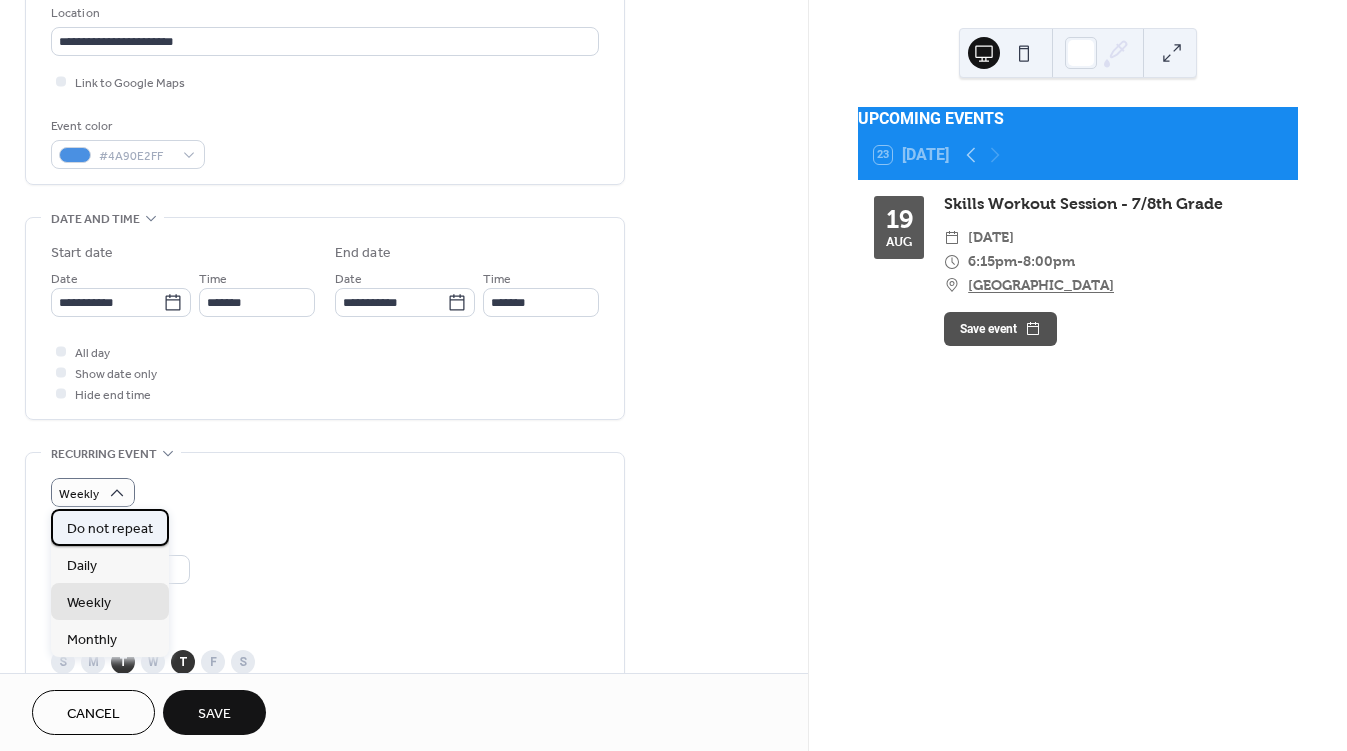 click on "Do not repeat" at bounding box center [110, 529] 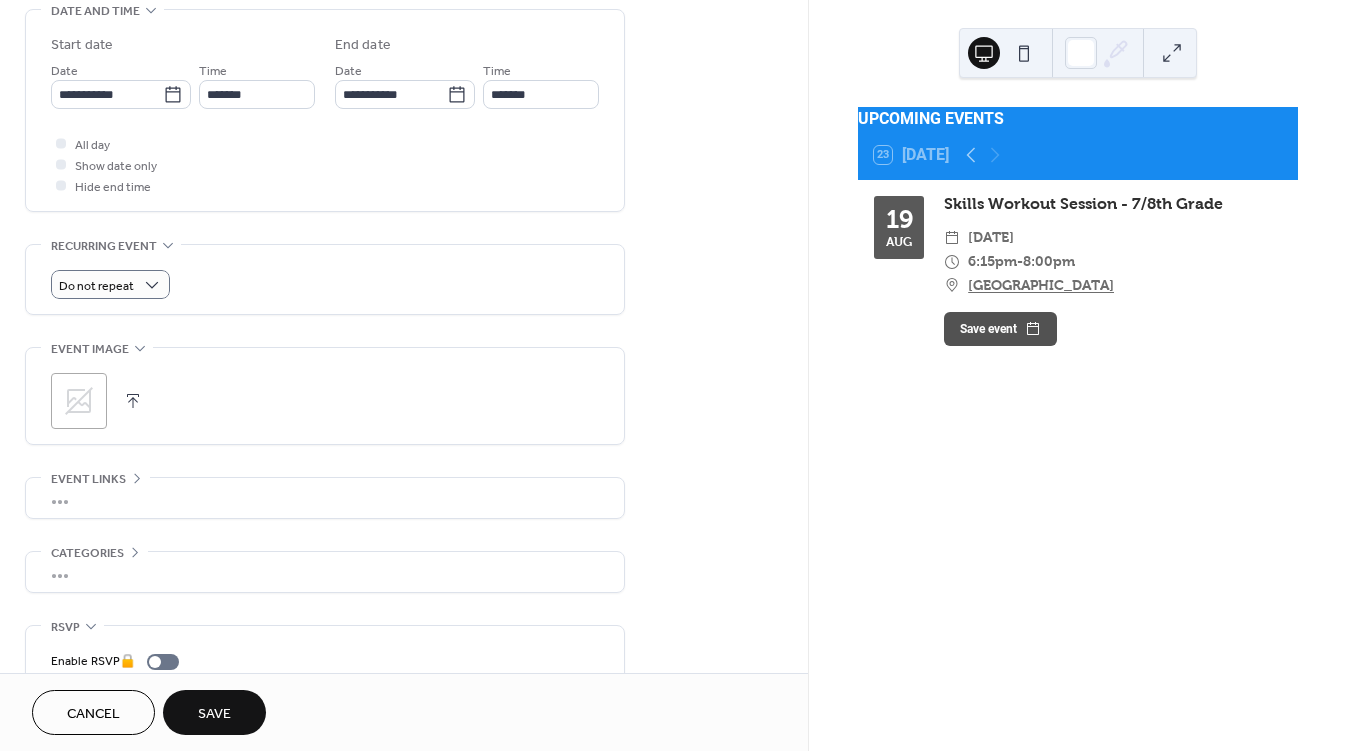 scroll, scrollTop: 644, scrollLeft: 0, axis: vertical 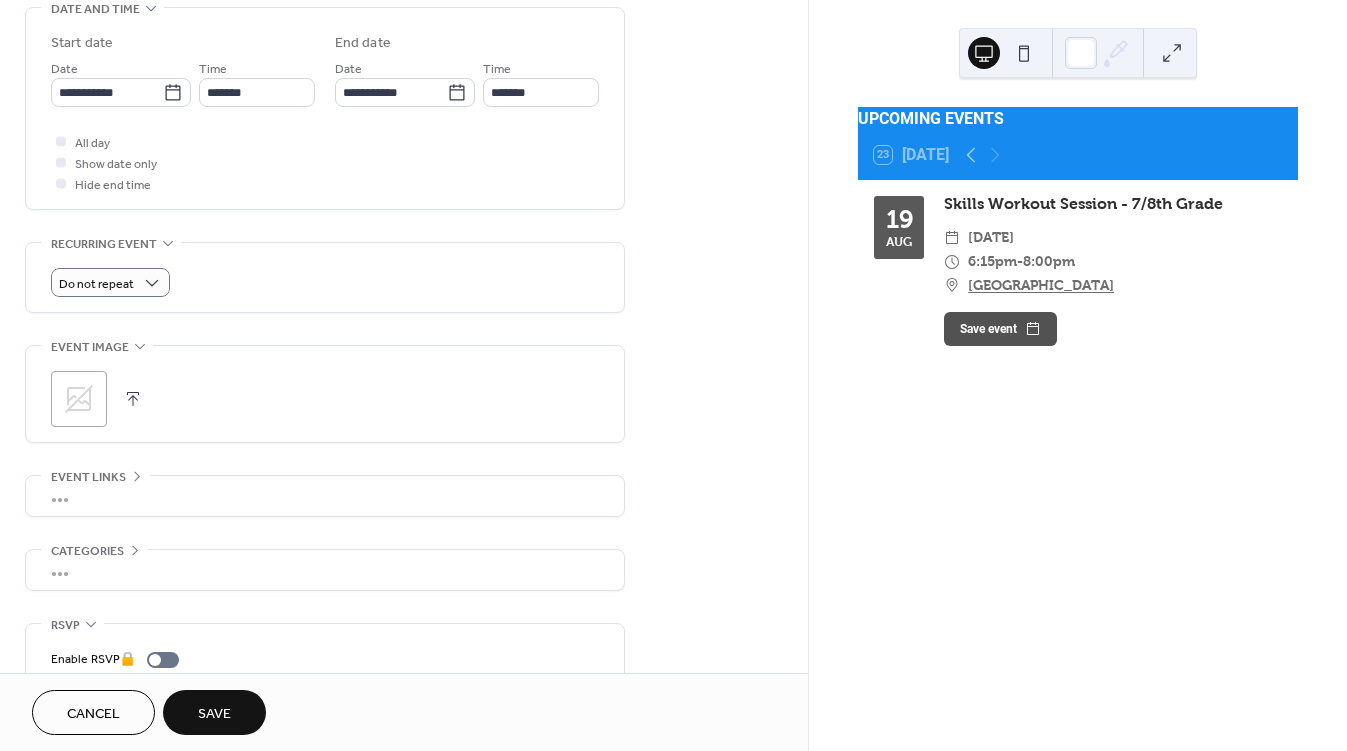 click on "Save" at bounding box center [214, 714] 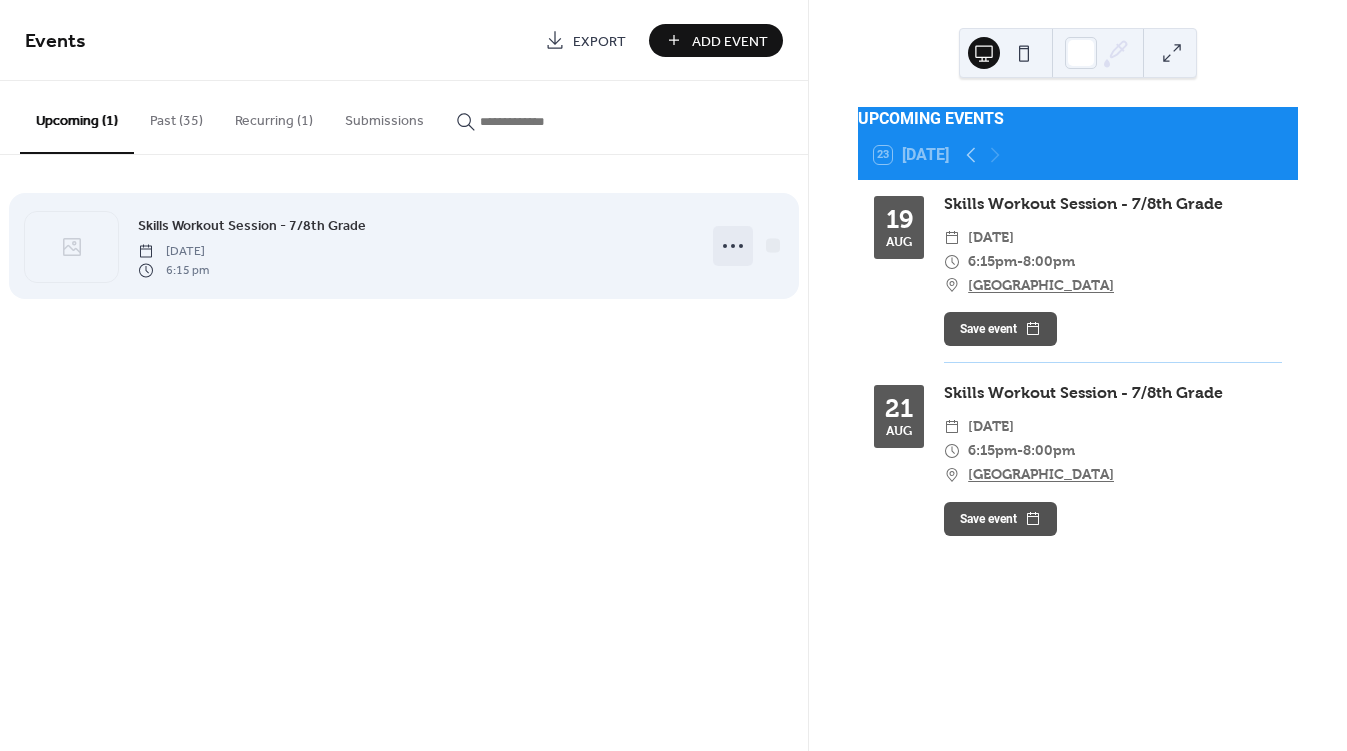 click 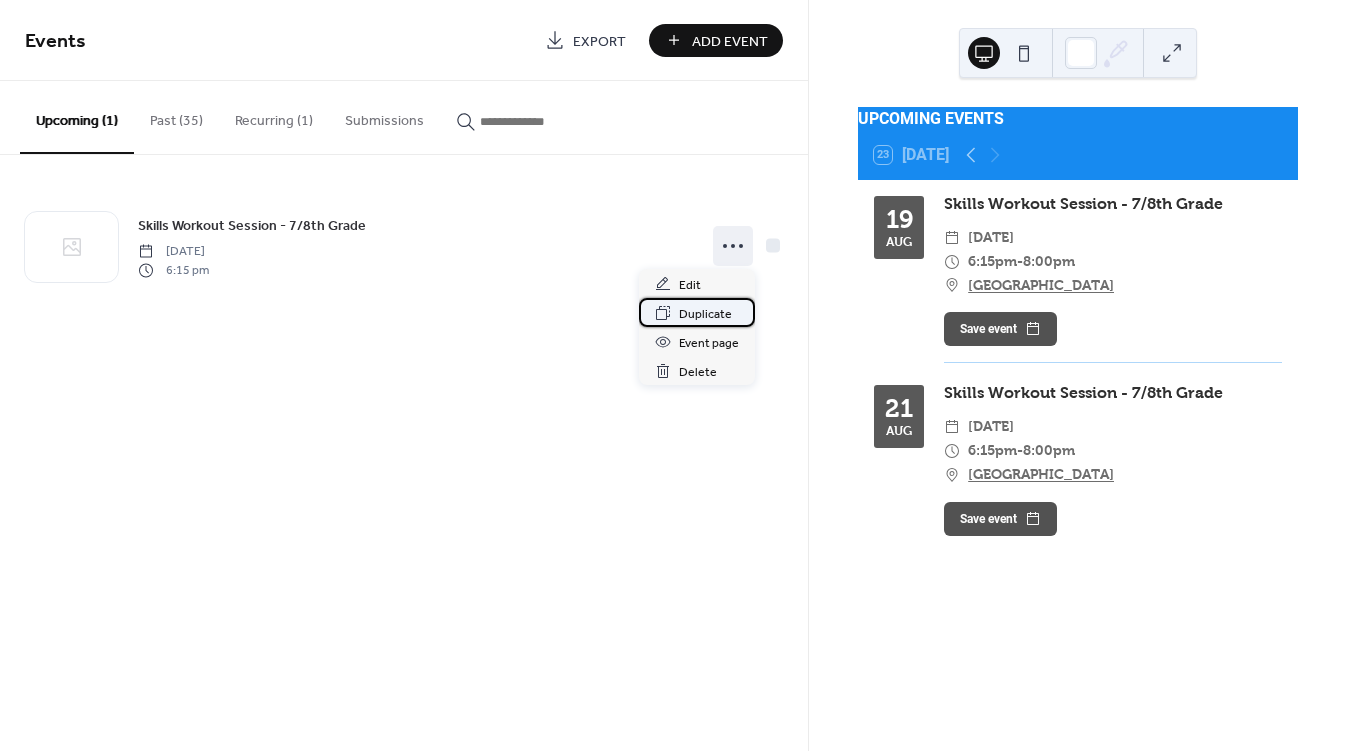 click on "Duplicate" at bounding box center [705, 314] 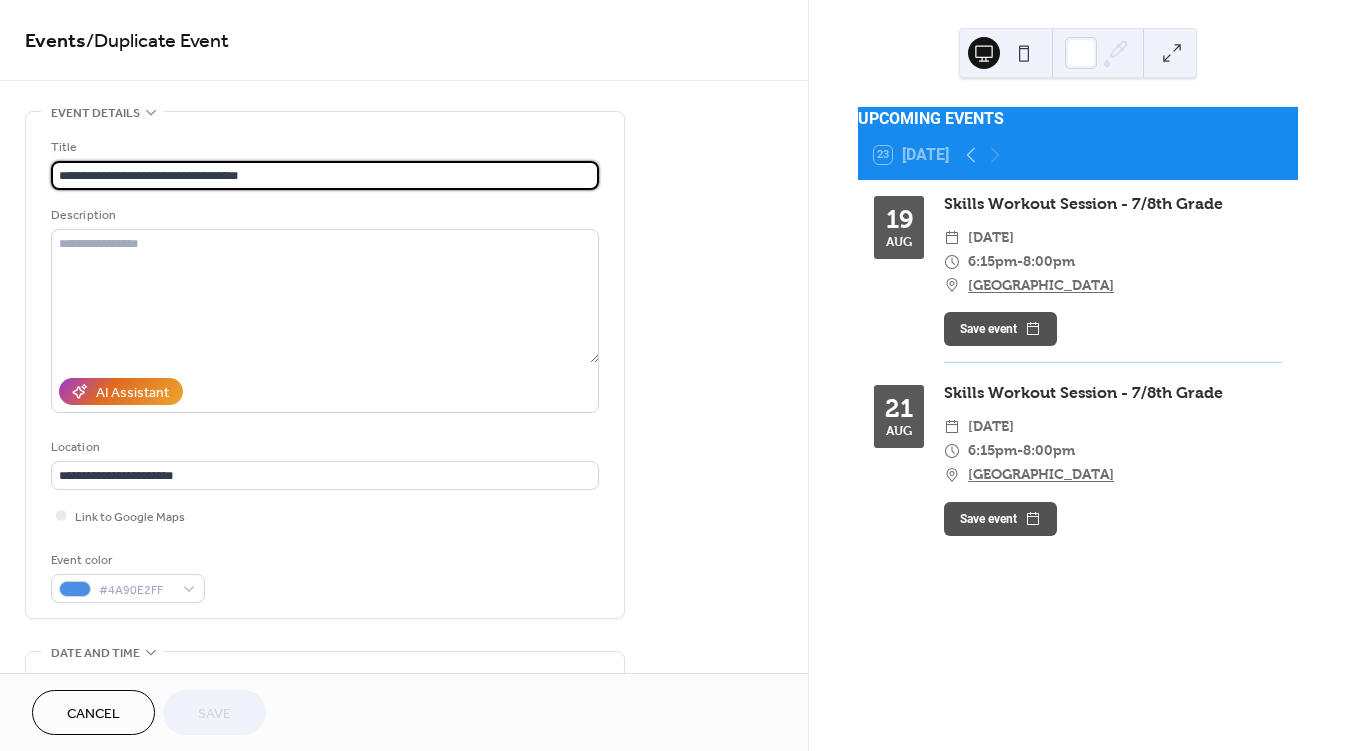 click on "**********" at bounding box center [325, 175] 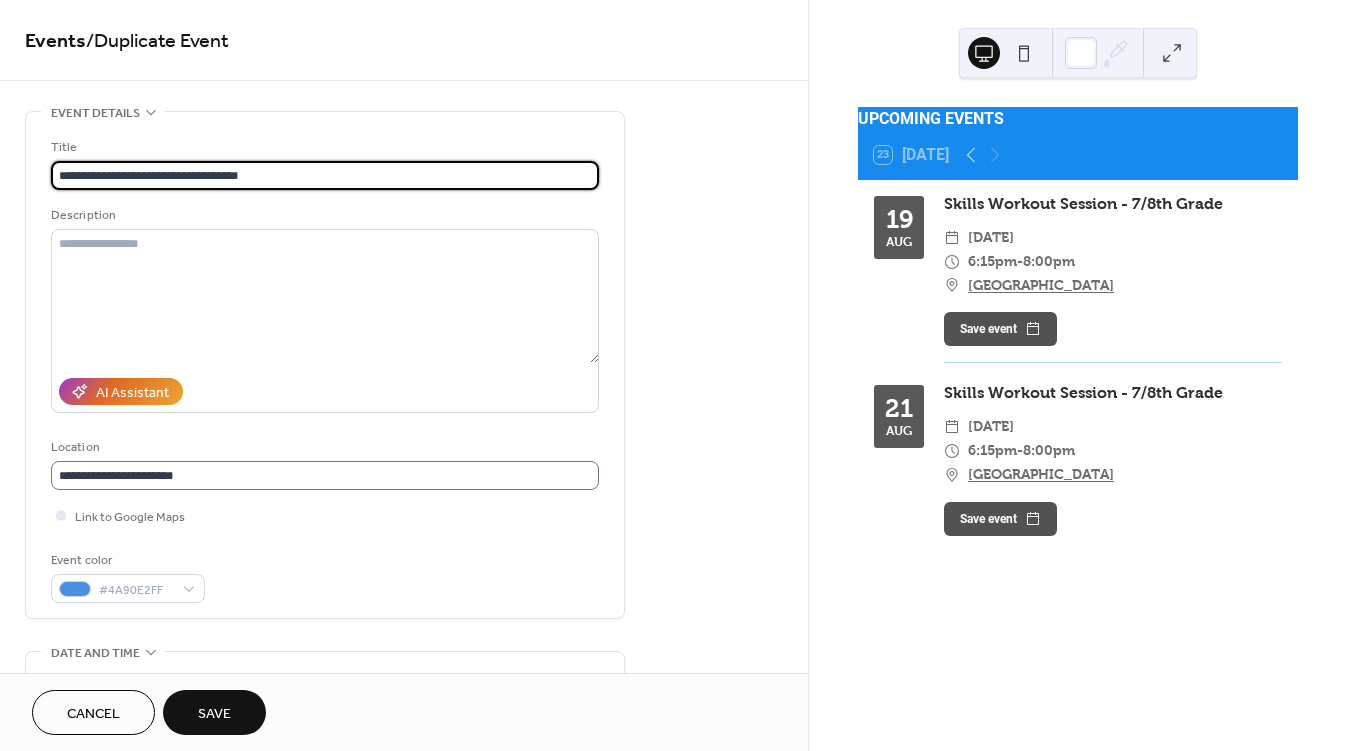 scroll, scrollTop: 0, scrollLeft: 0, axis: both 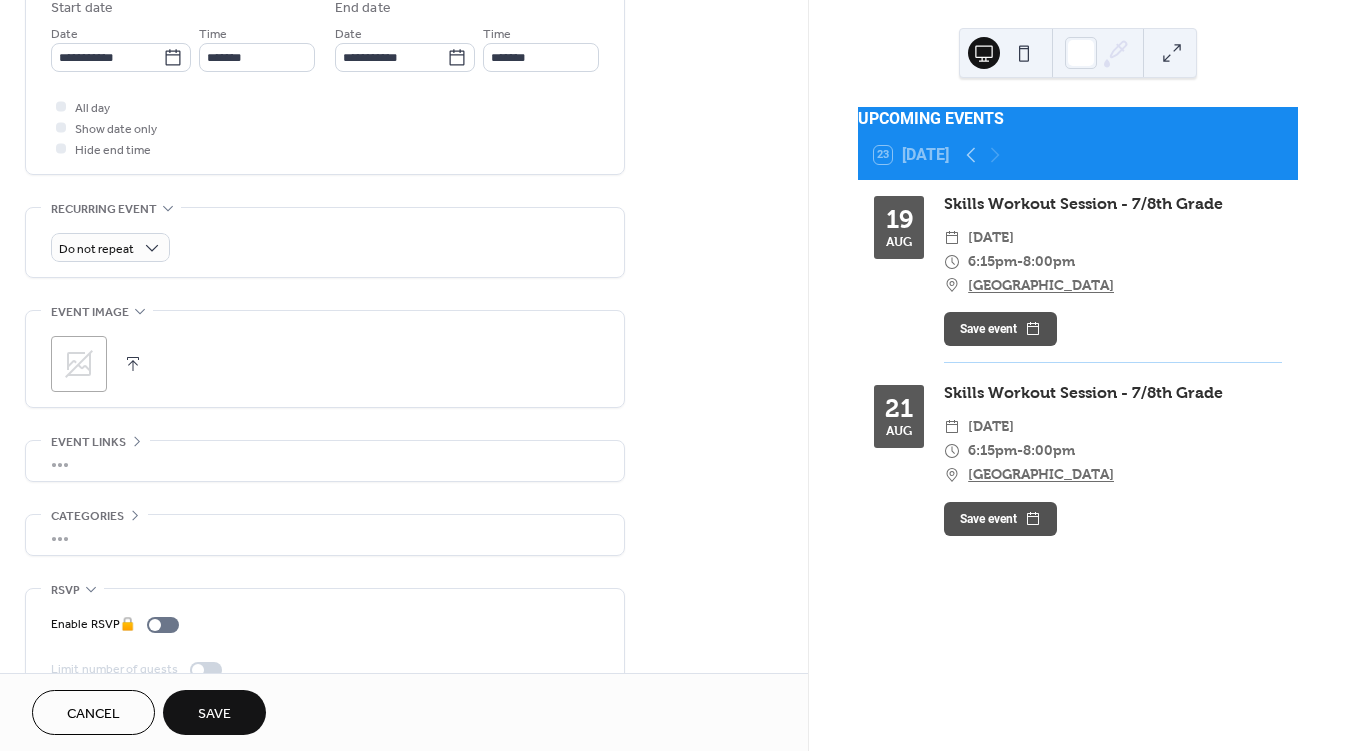 type on "**********" 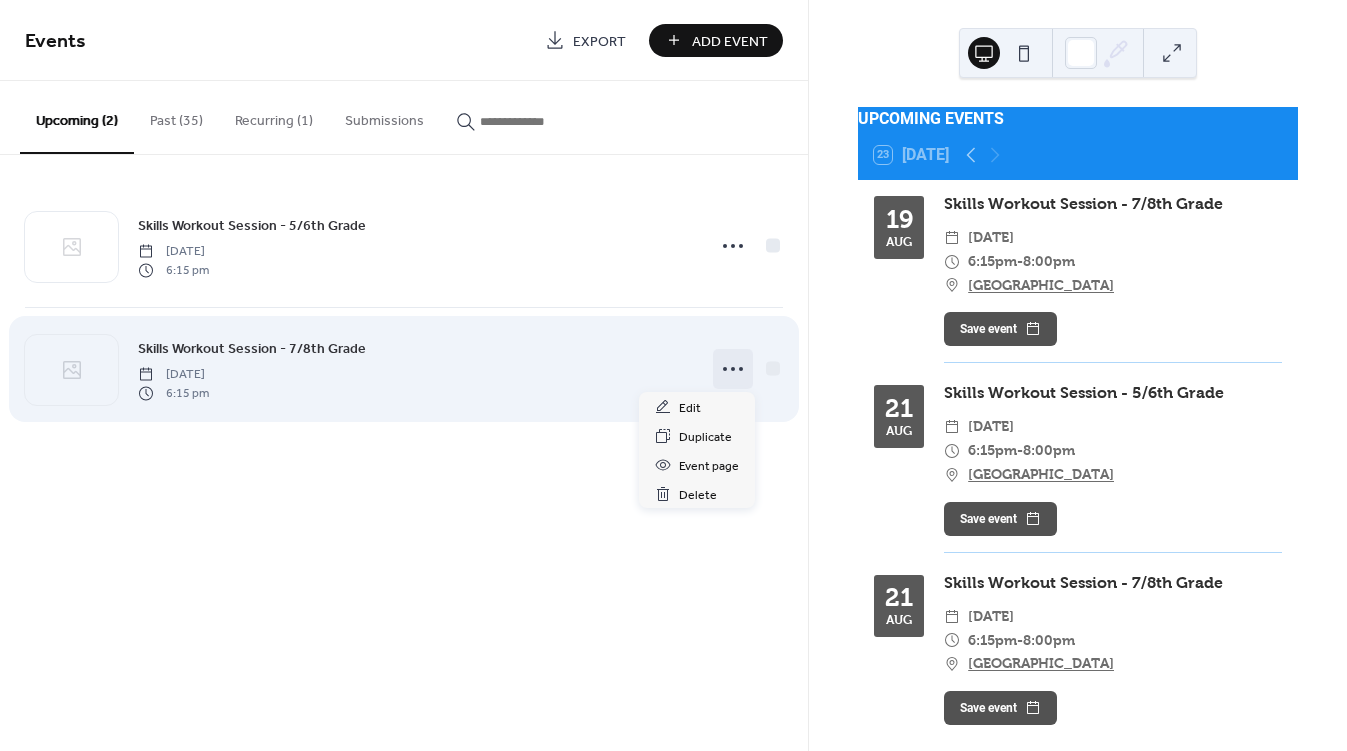 click 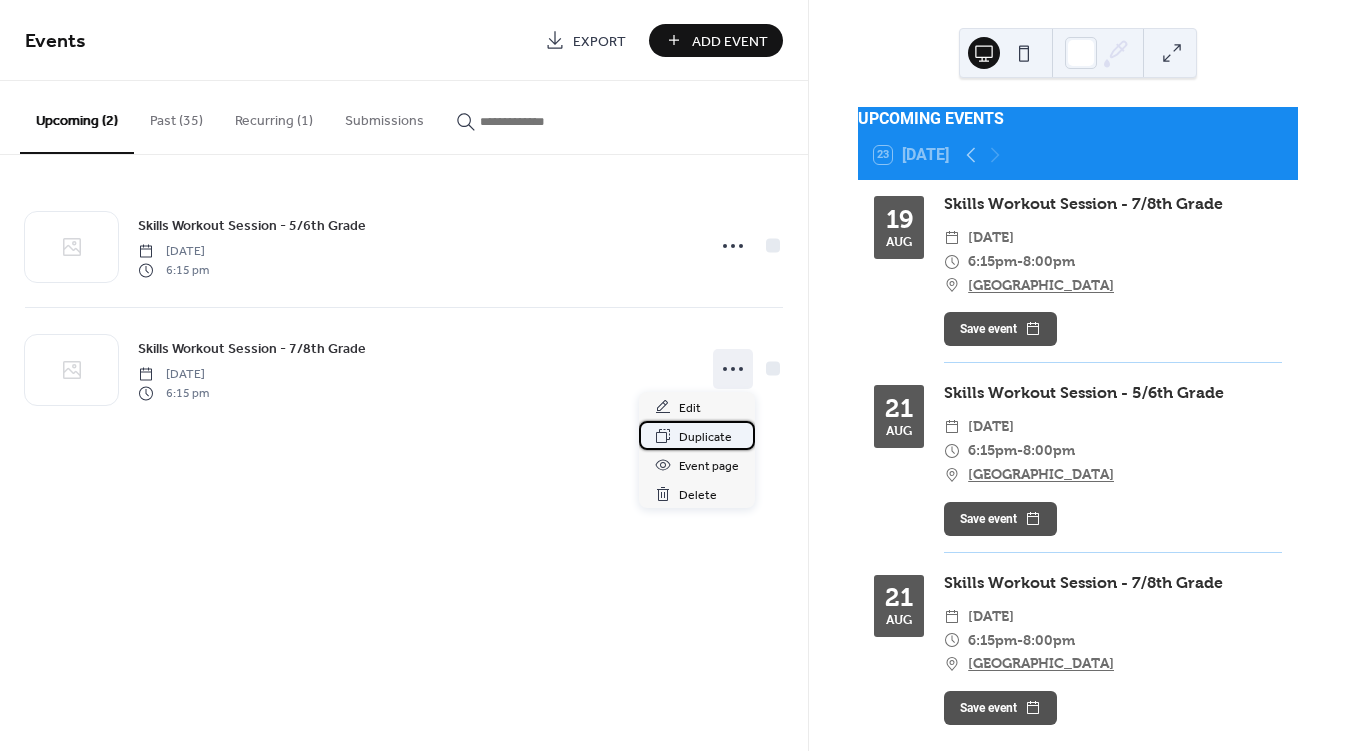 click on "Duplicate" at bounding box center [705, 437] 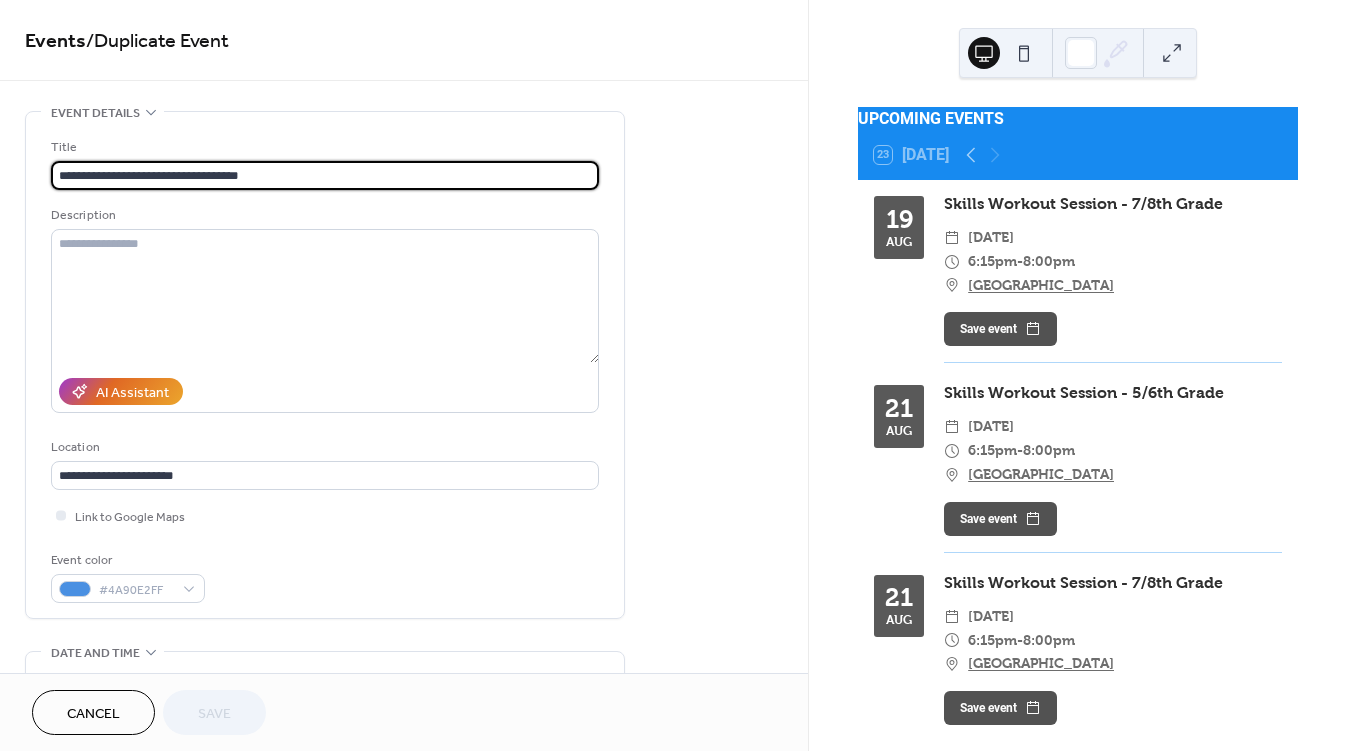 drag, startPoint x: 185, startPoint y: 172, endPoint x: 214, endPoint y: 175, distance: 29.15476 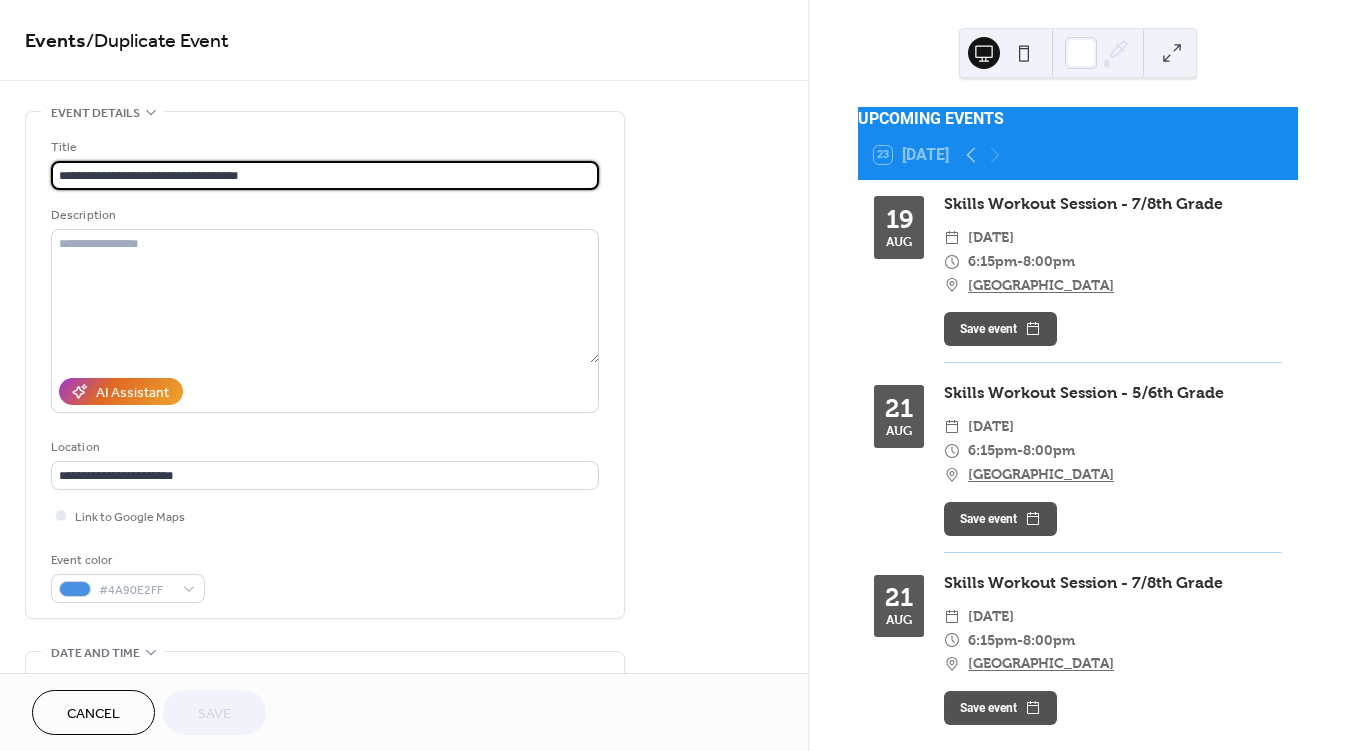 click on "**********" at bounding box center [325, 175] 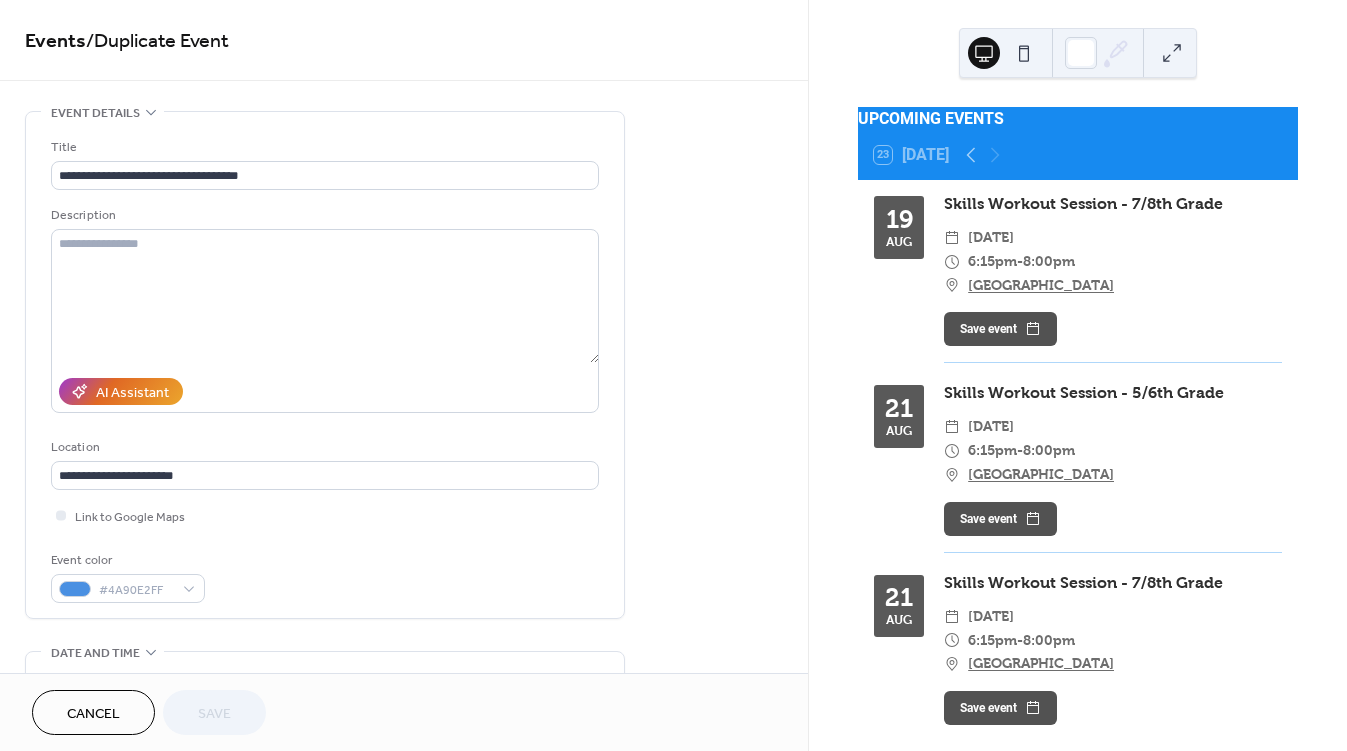 click on "Cancel" at bounding box center [93, 714] 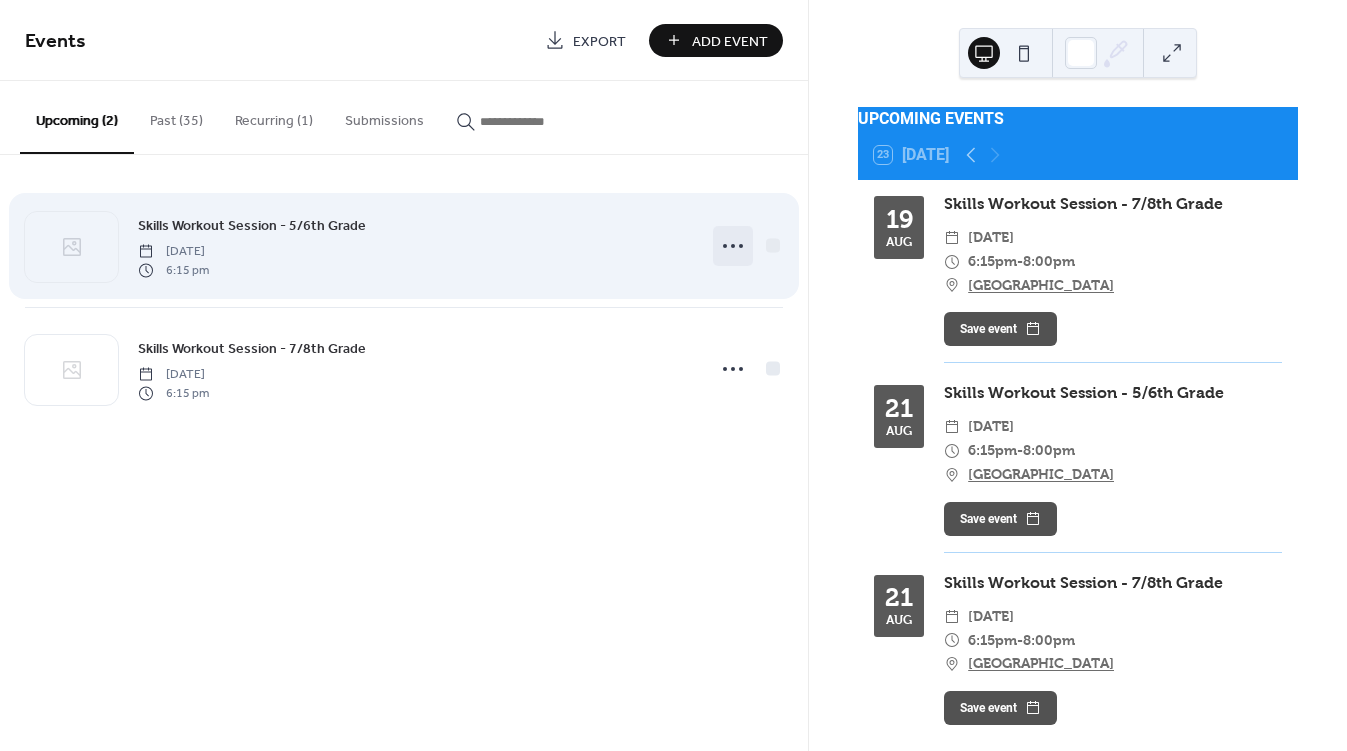 click 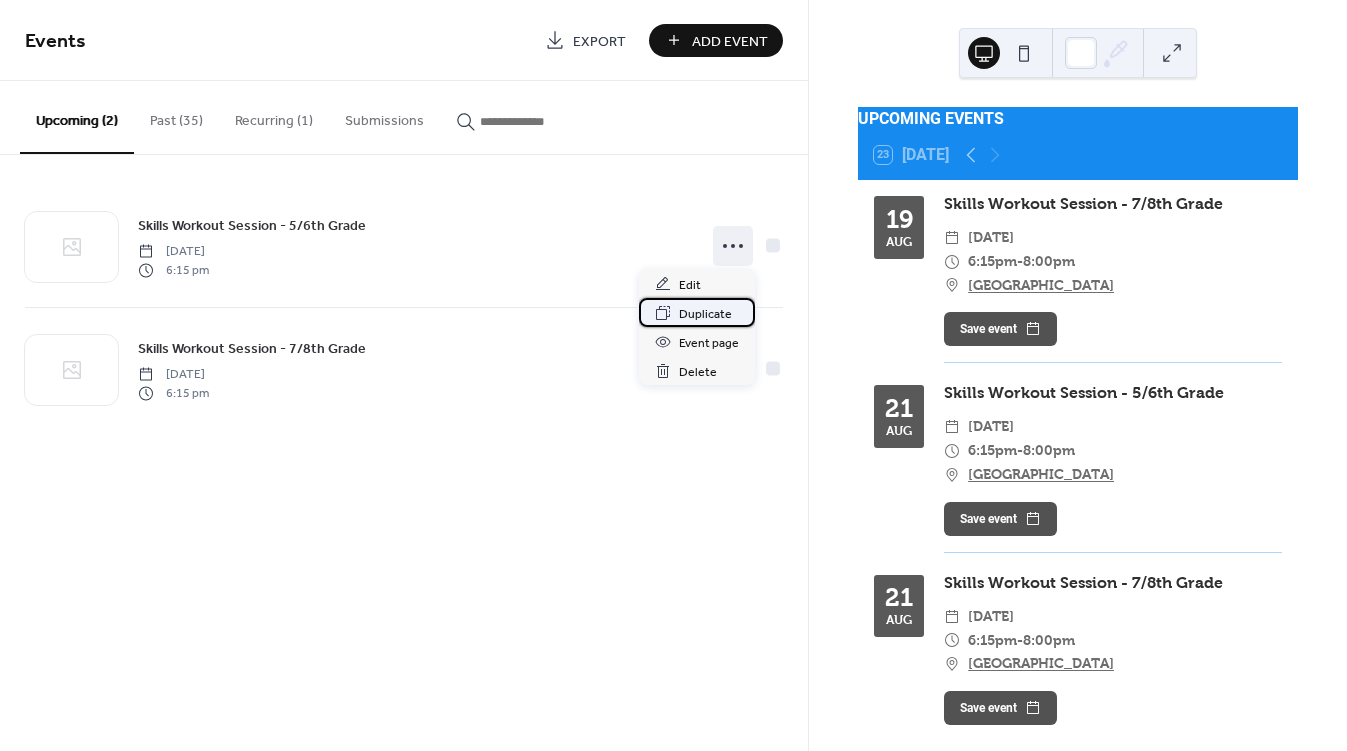 click on "Duplicate" at bounding box center [705, 314] 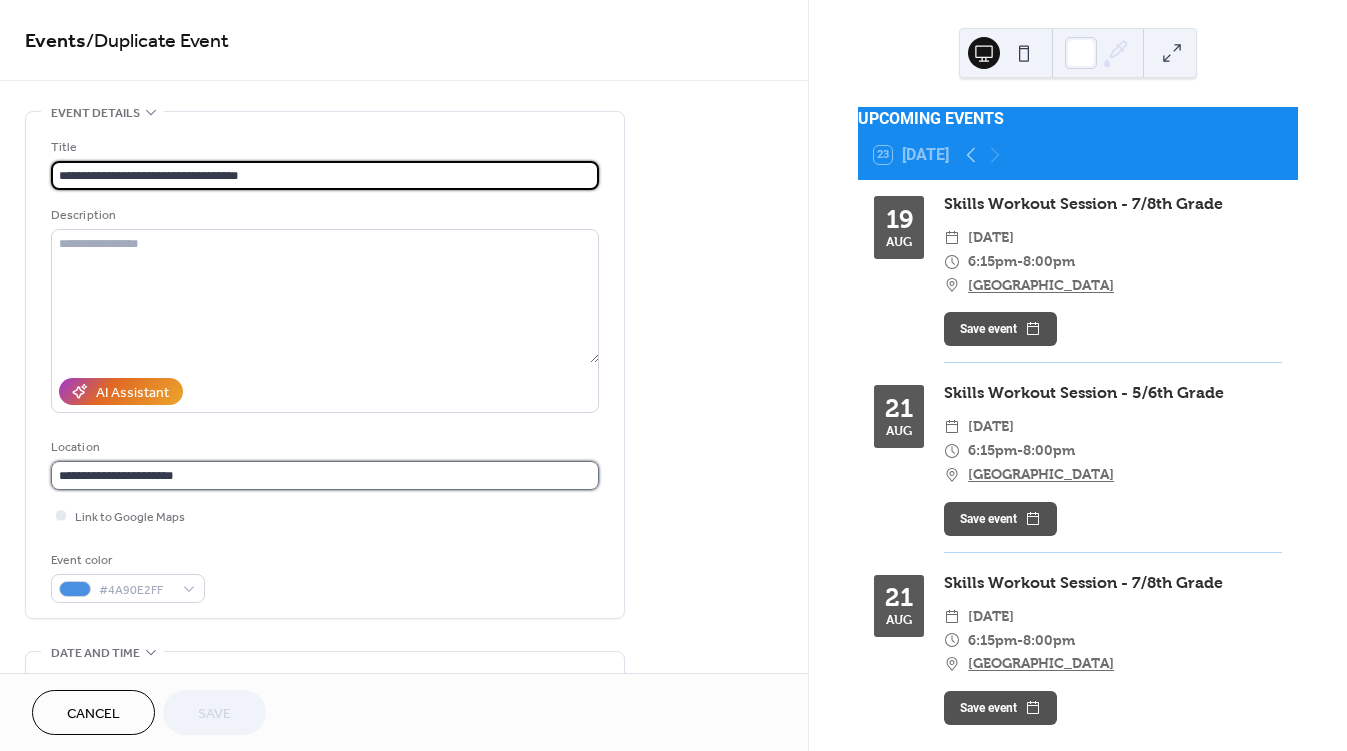click on "**********" at bounding box center [325, 475] 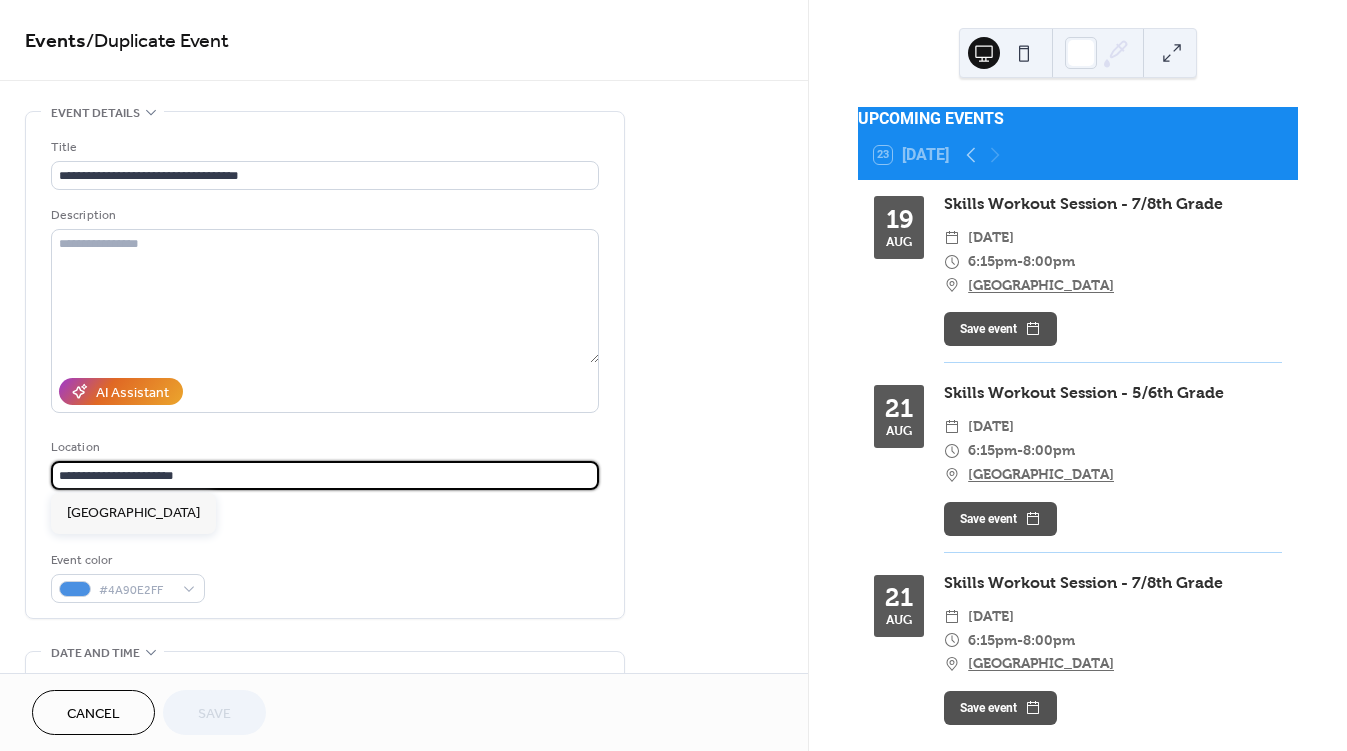 scroll, scrollTop: 0, scrollLeft: 0, axis: both 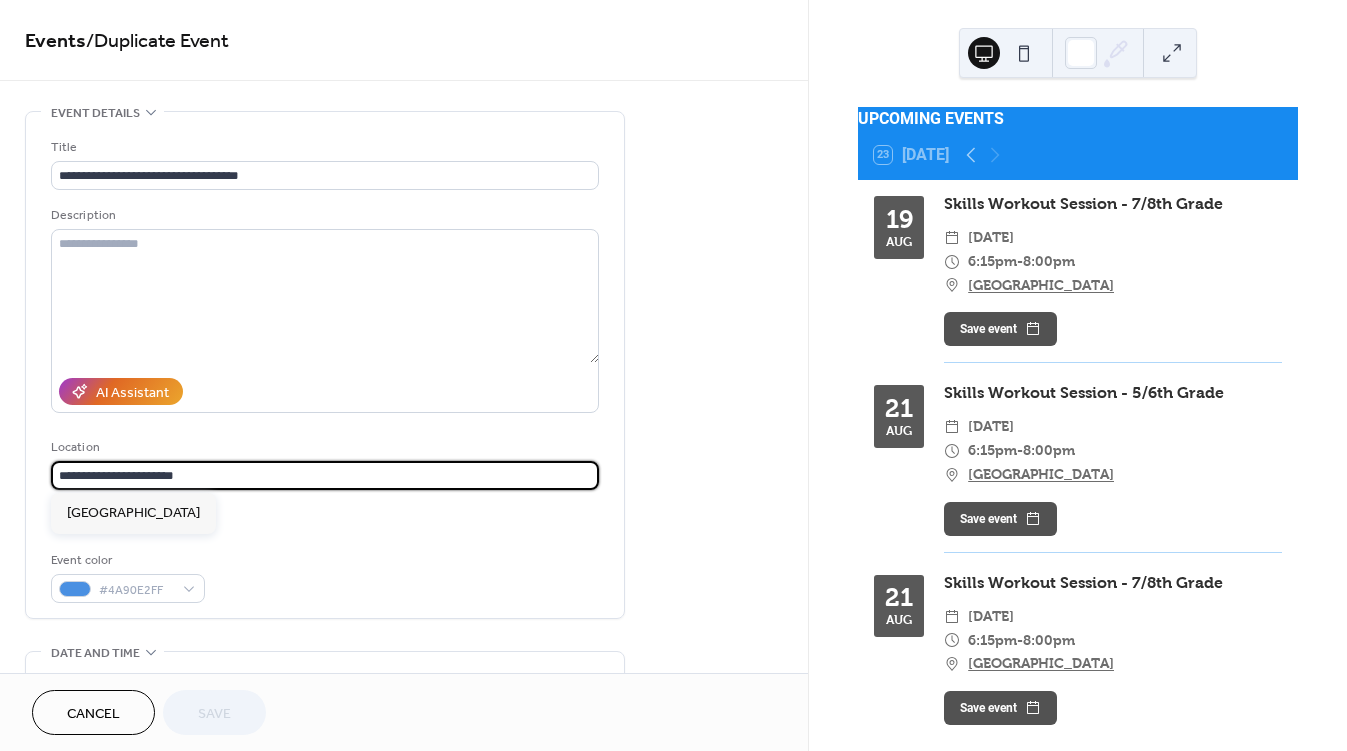 drag, startPoint x: 117, startPoint y: 478, endPoint x: 26, endPoint y: 487, distance: 91.44397 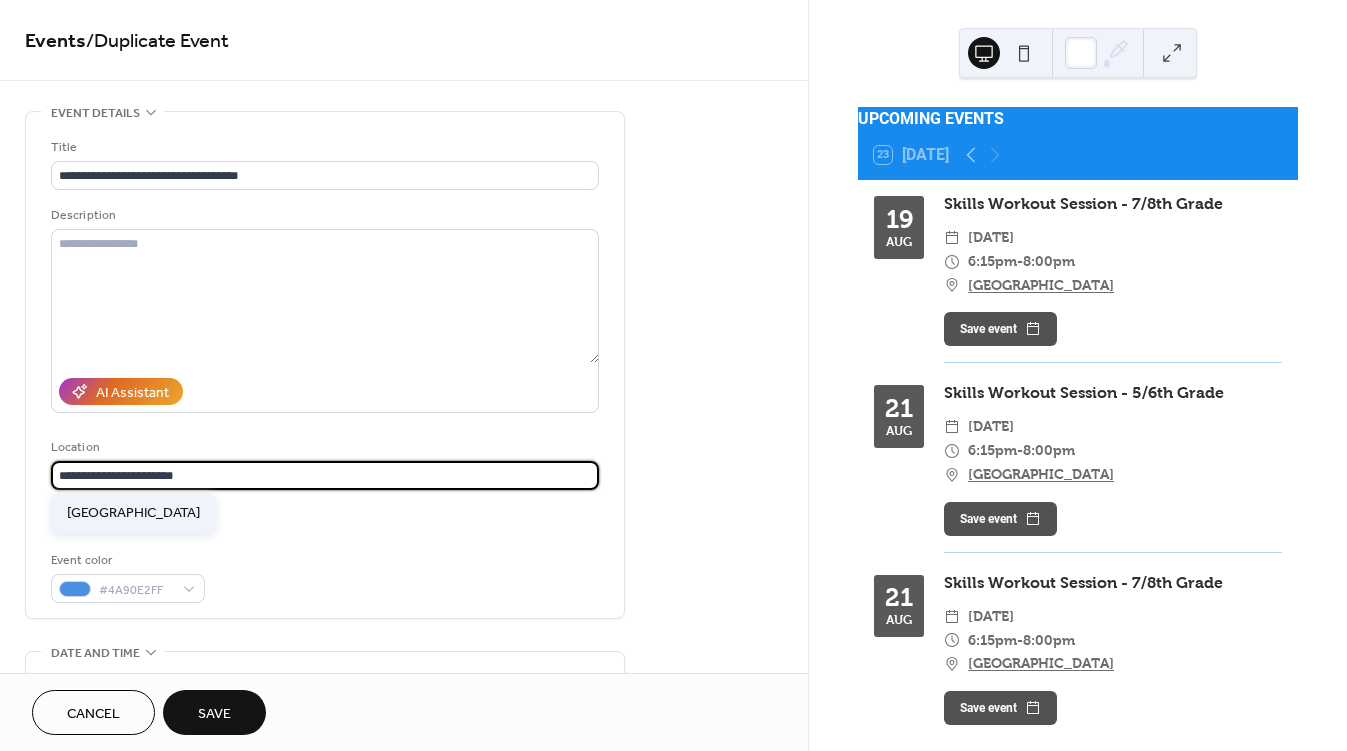 type on "**********" 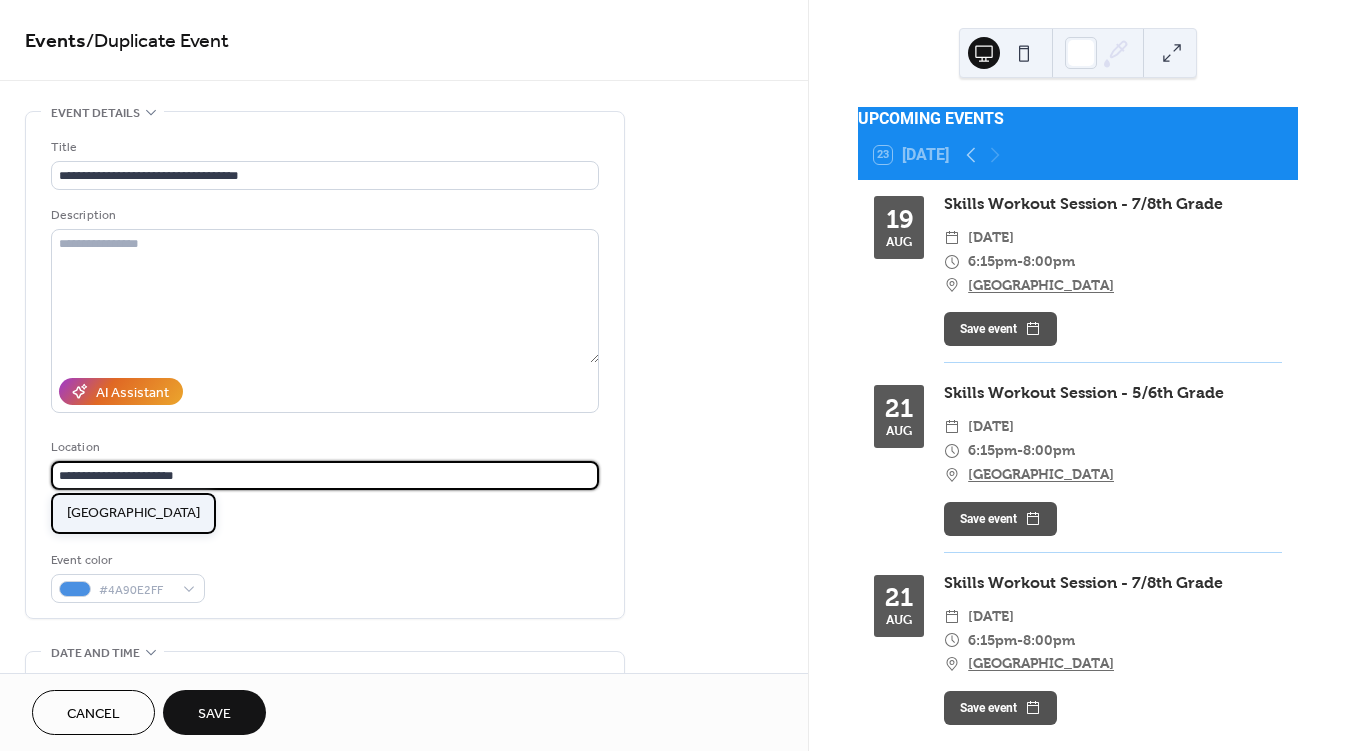 scroll, scrollTop: 0, scrollLeft: 0, axis: both 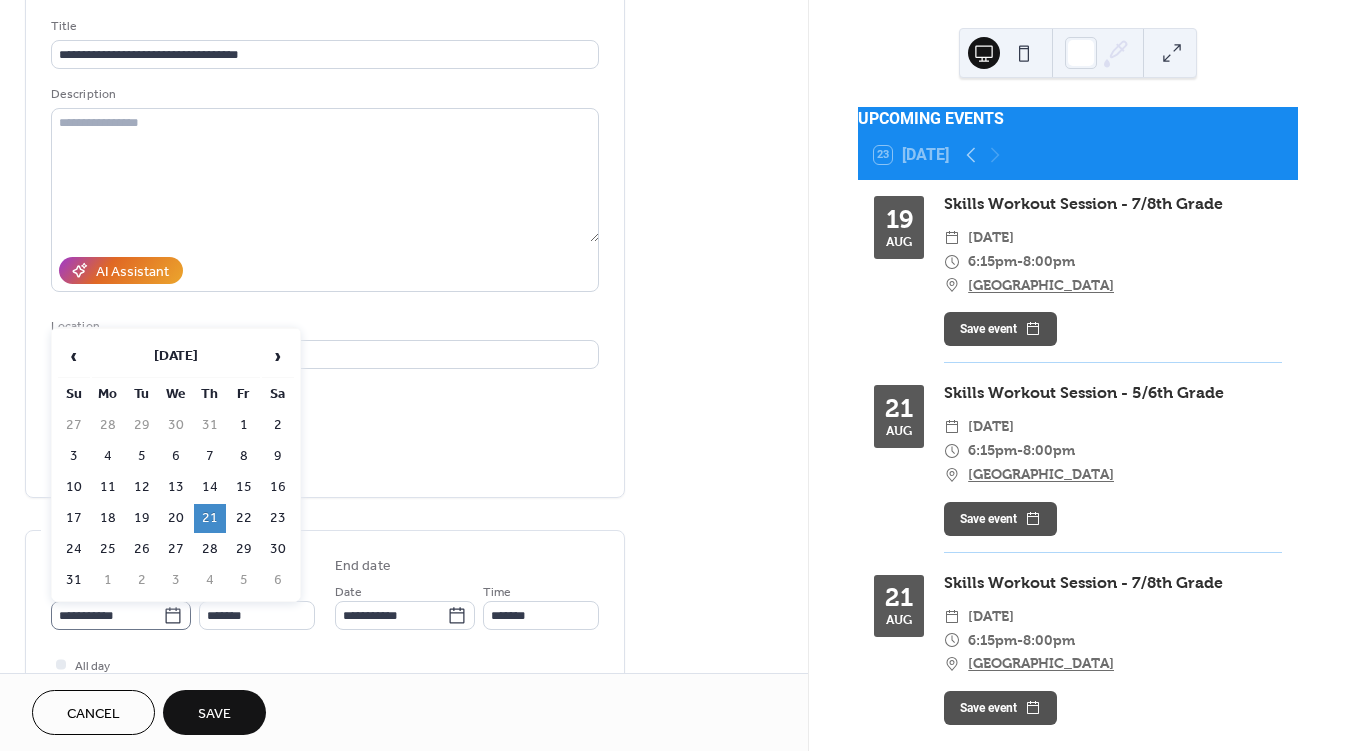click 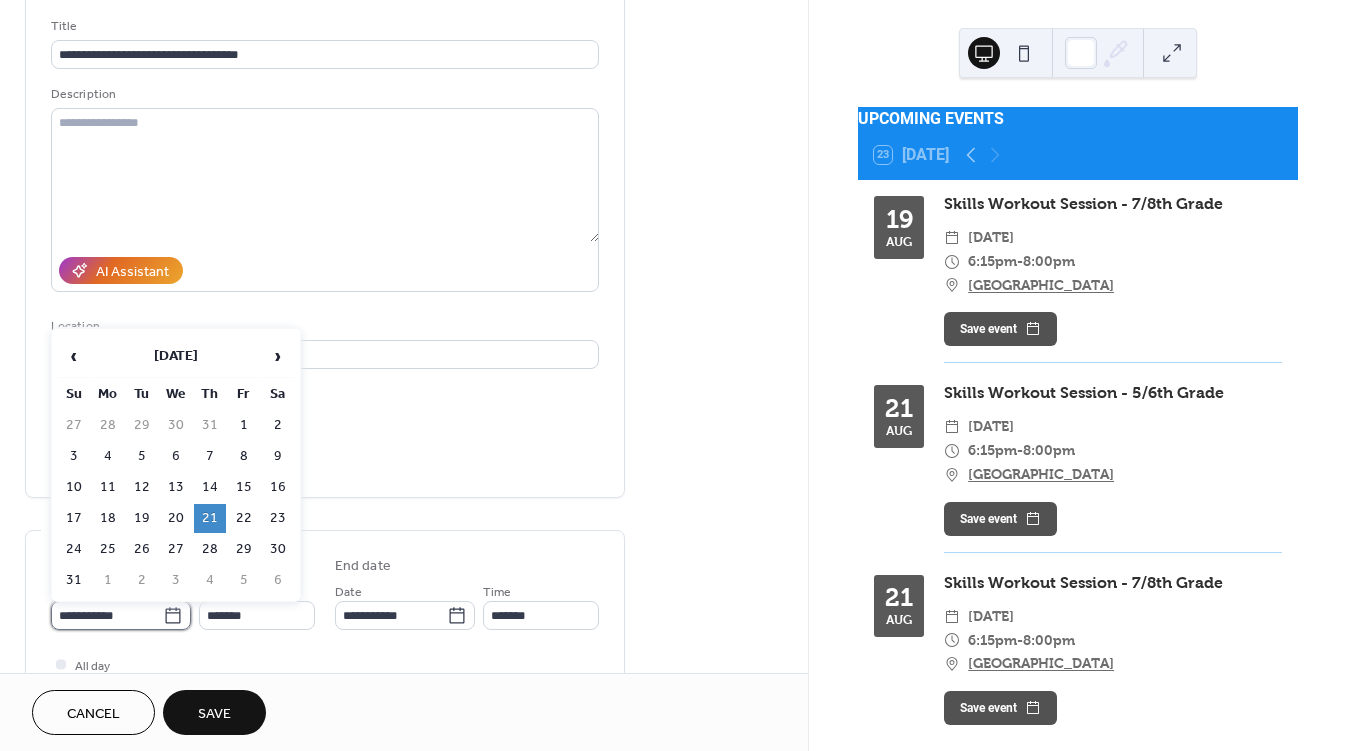 click on "**********" at bounding box center [107, 615] 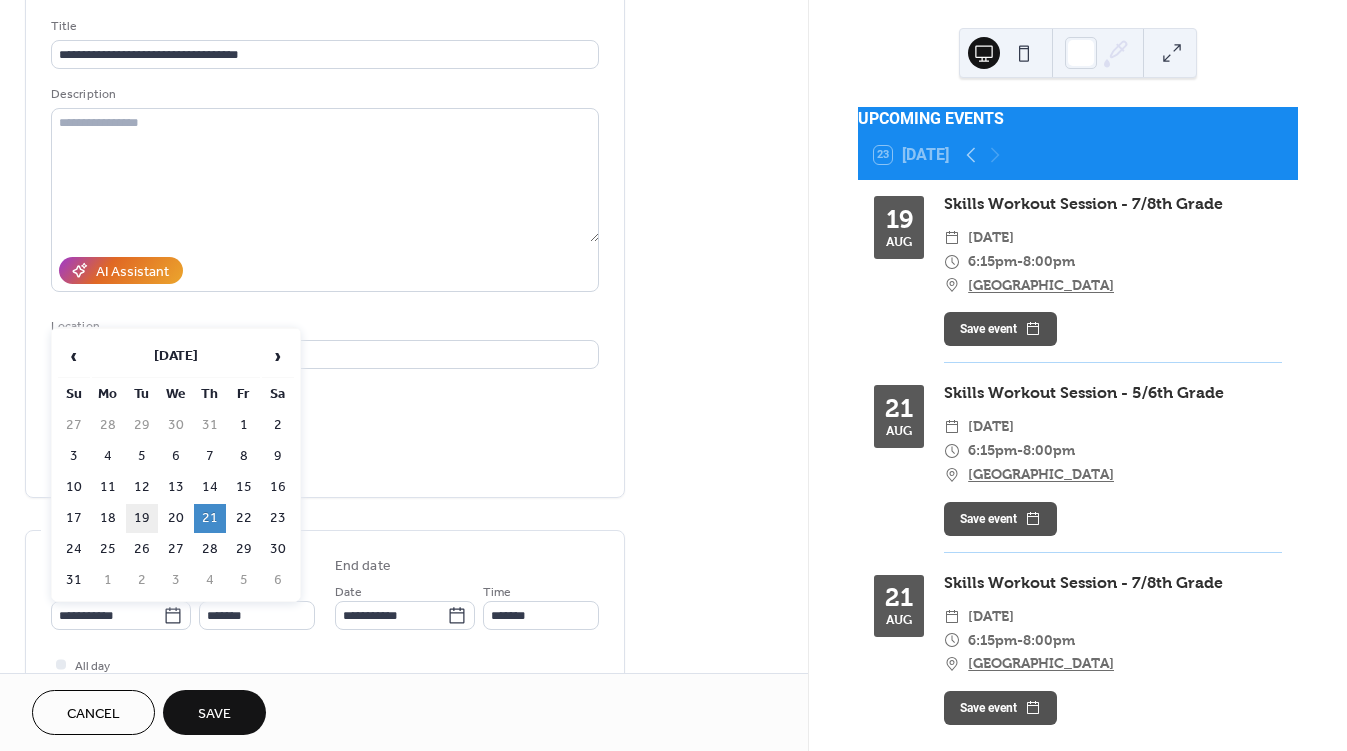 click on "19" at bounding box center (142, 518) 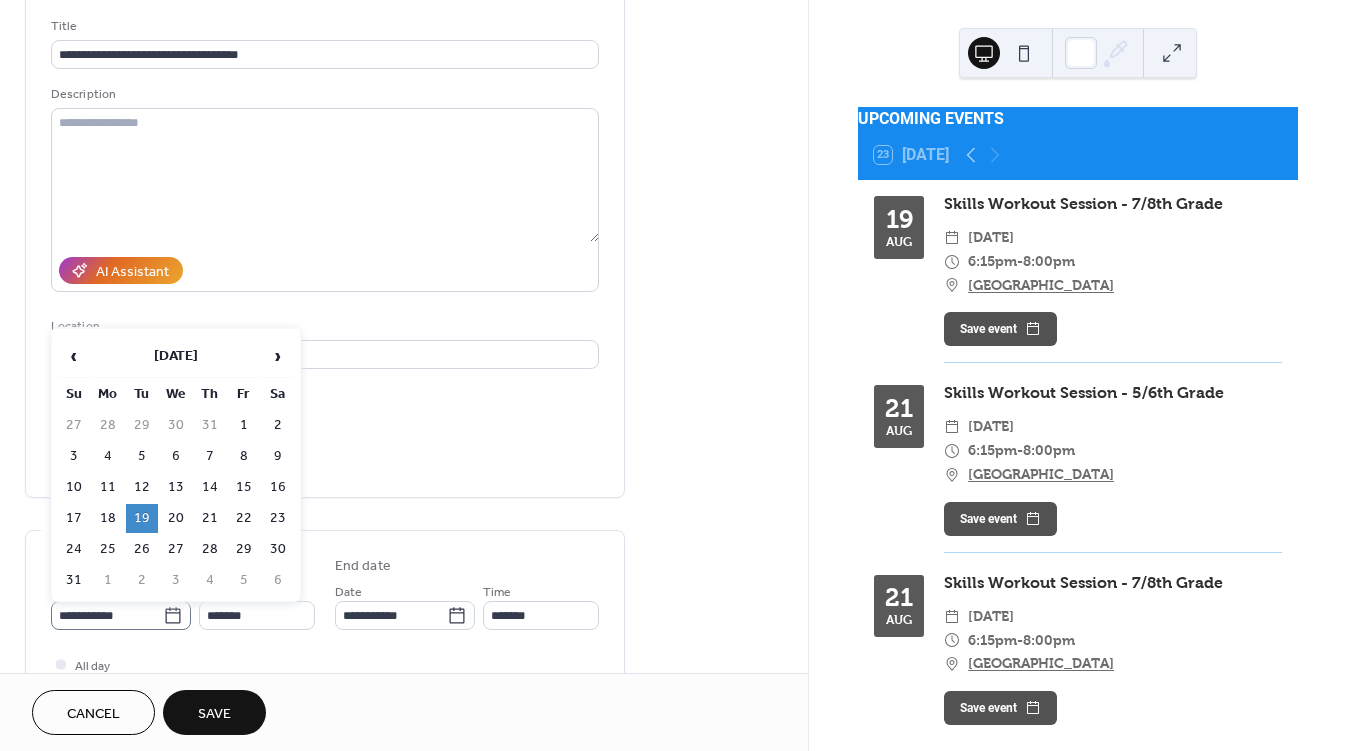click 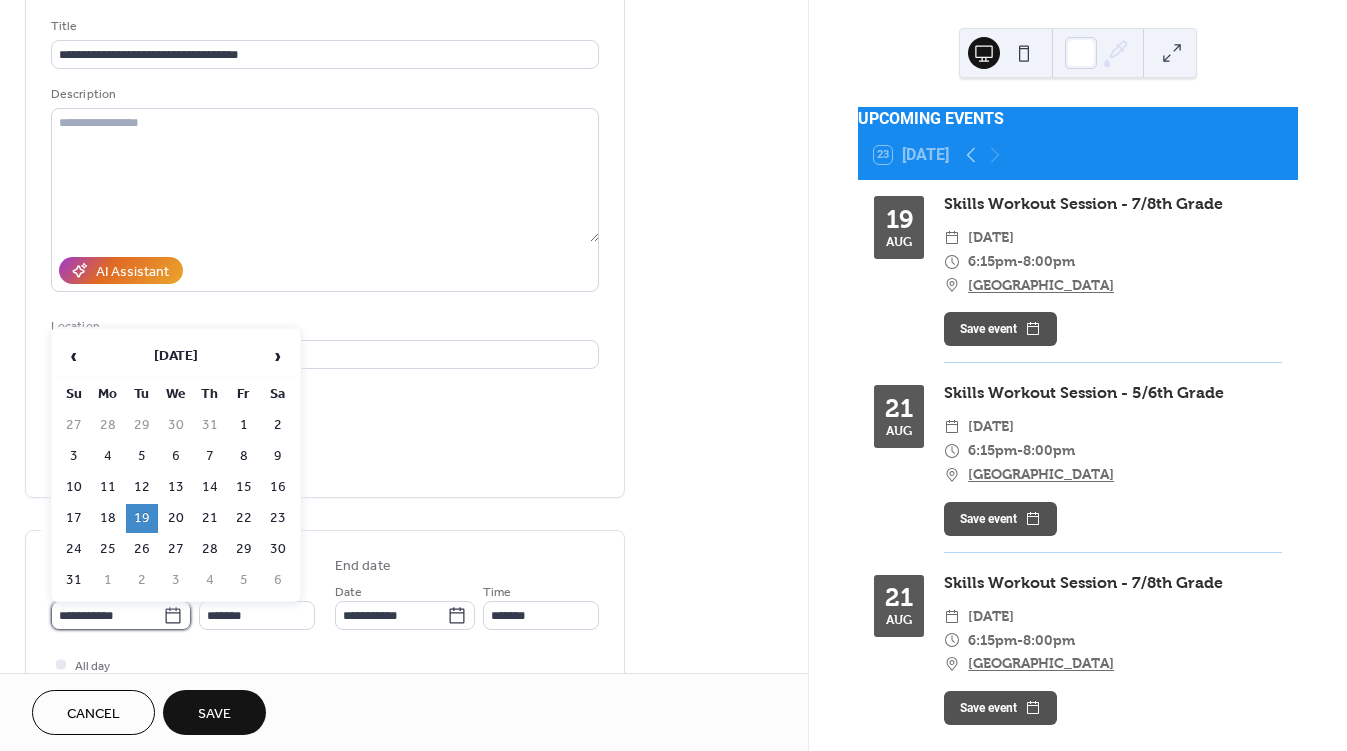 click on "**********" at bounding box center [107, 615] 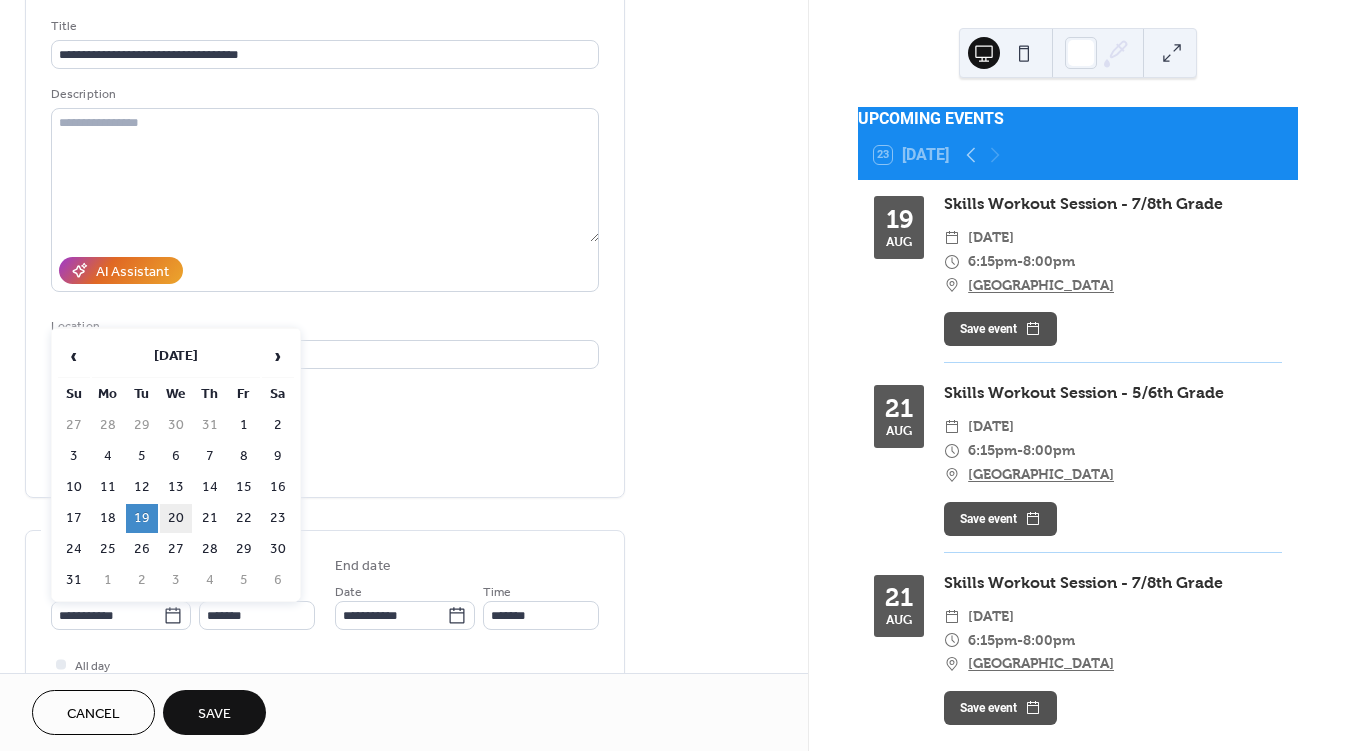 click on "20" at bounding box center (176, 518) 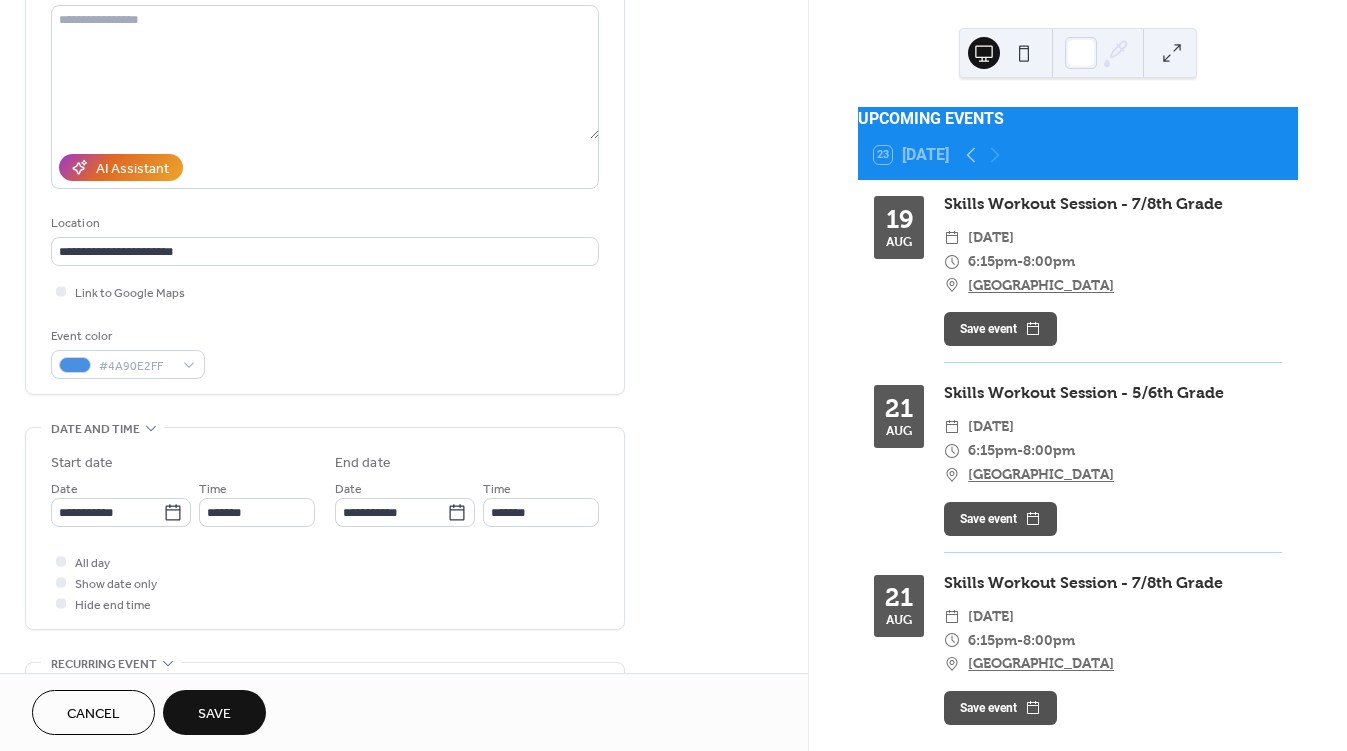 scroll, scrollTop: 225, scrollLeft: 0, axis: vertical 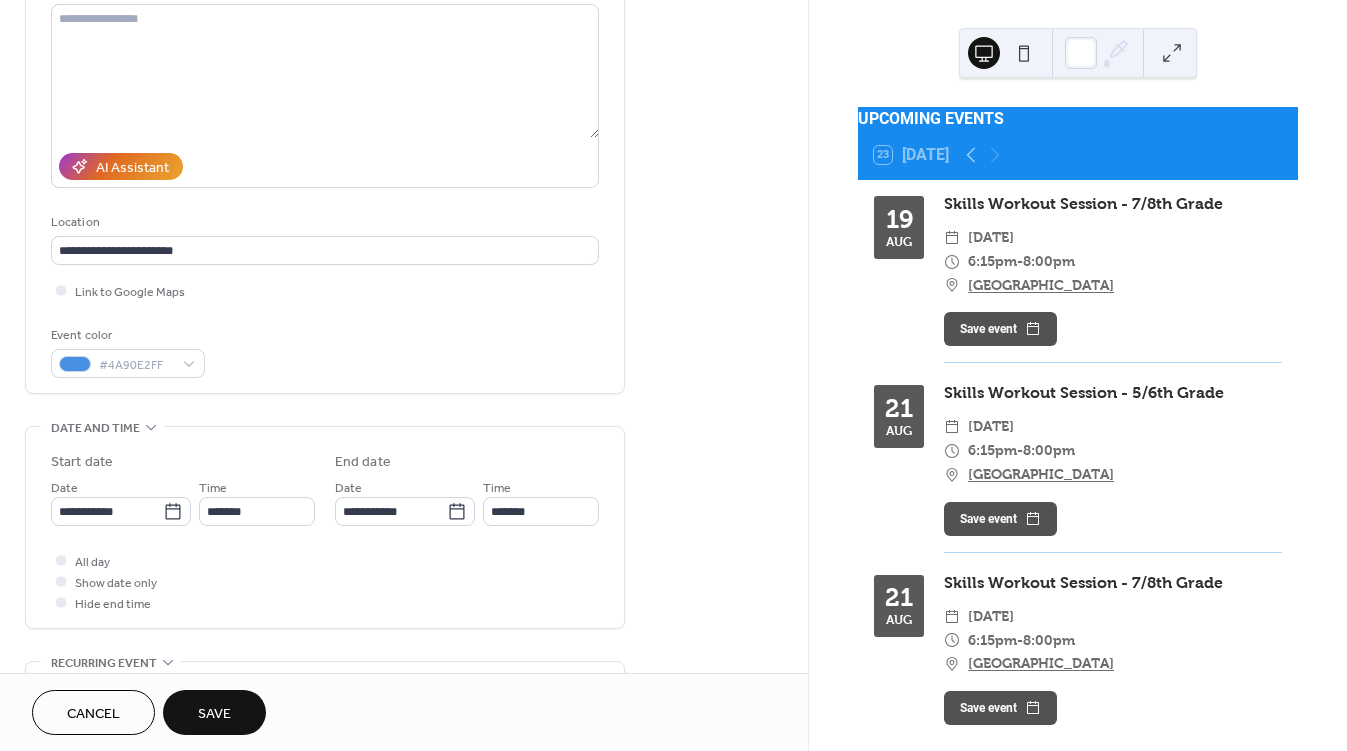 click on "Save" at bounding box center [214, 714] 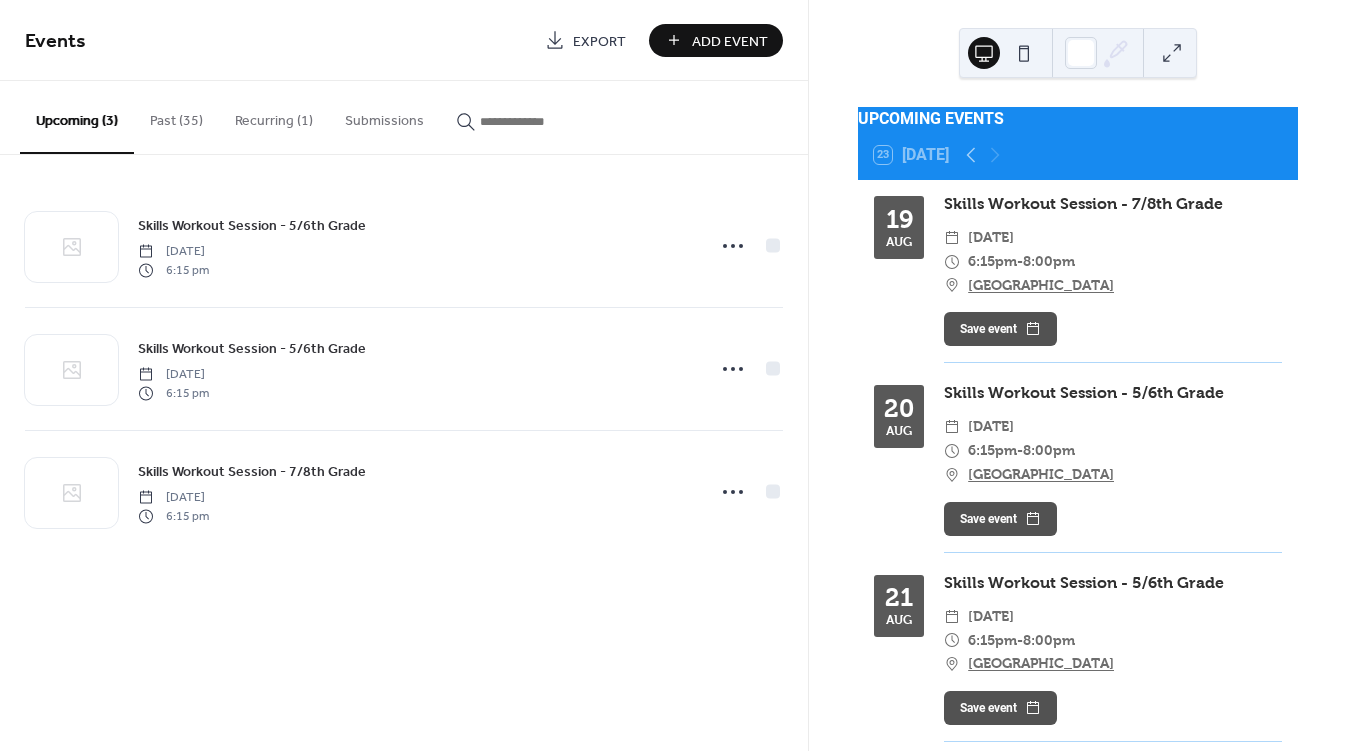 drag, startPoint x: 1338, startPoint y: 289, endPoint x: 1316, endPoint y: 428, distance: 140.73024 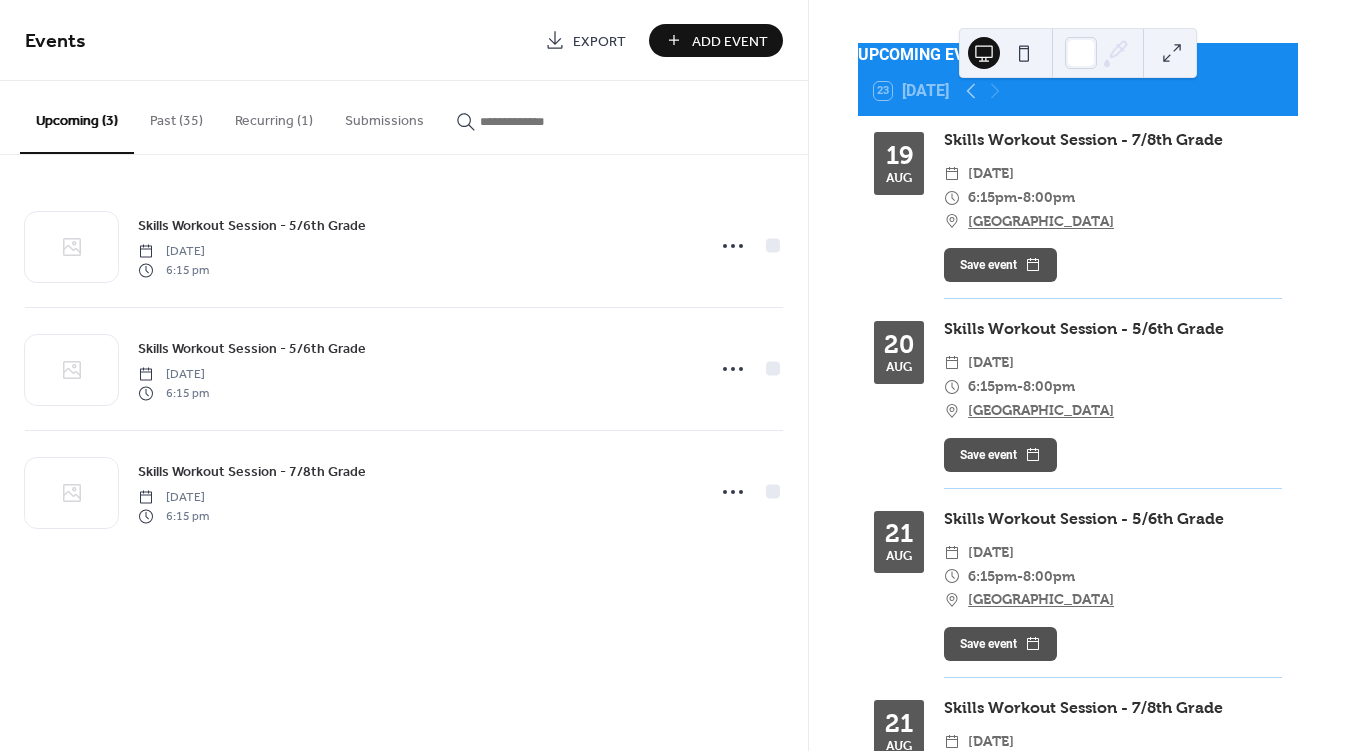 scroll, scrollTop: 0, scrollLeft: 0, axis: both 